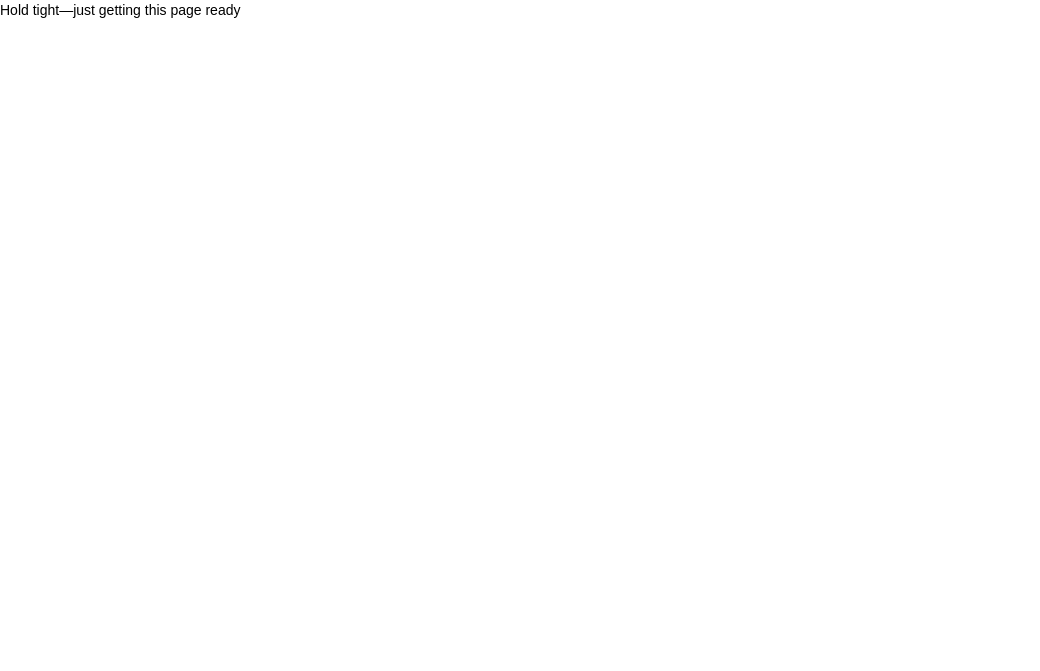 scroll, scrollTop: 0, scrollLeft: 0, axis: both 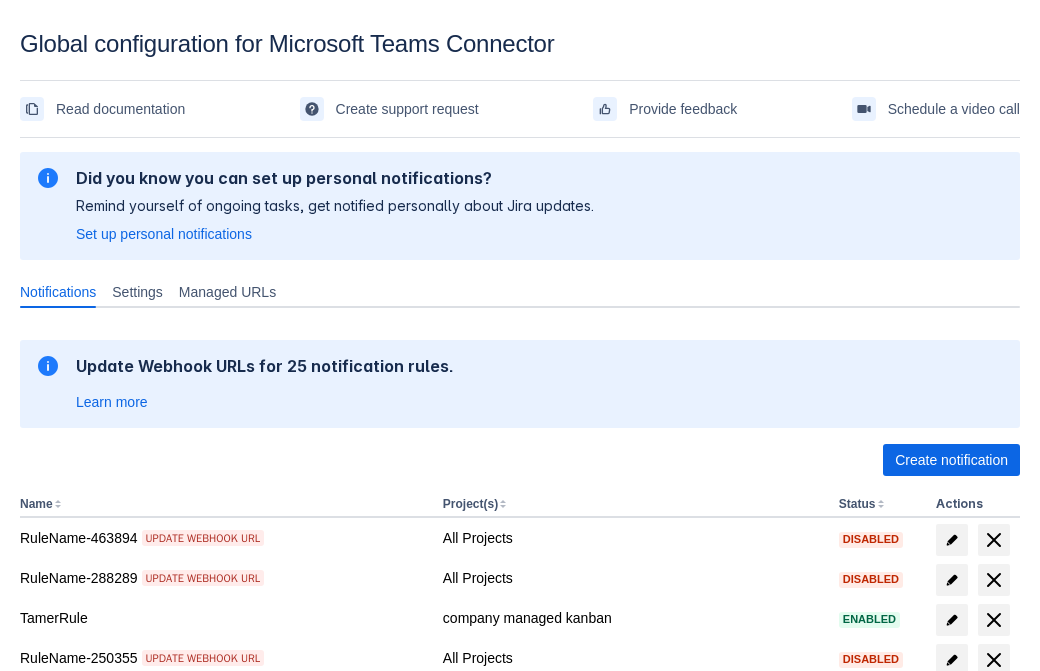 click on "Create notification" at bounding box center (951, 460) 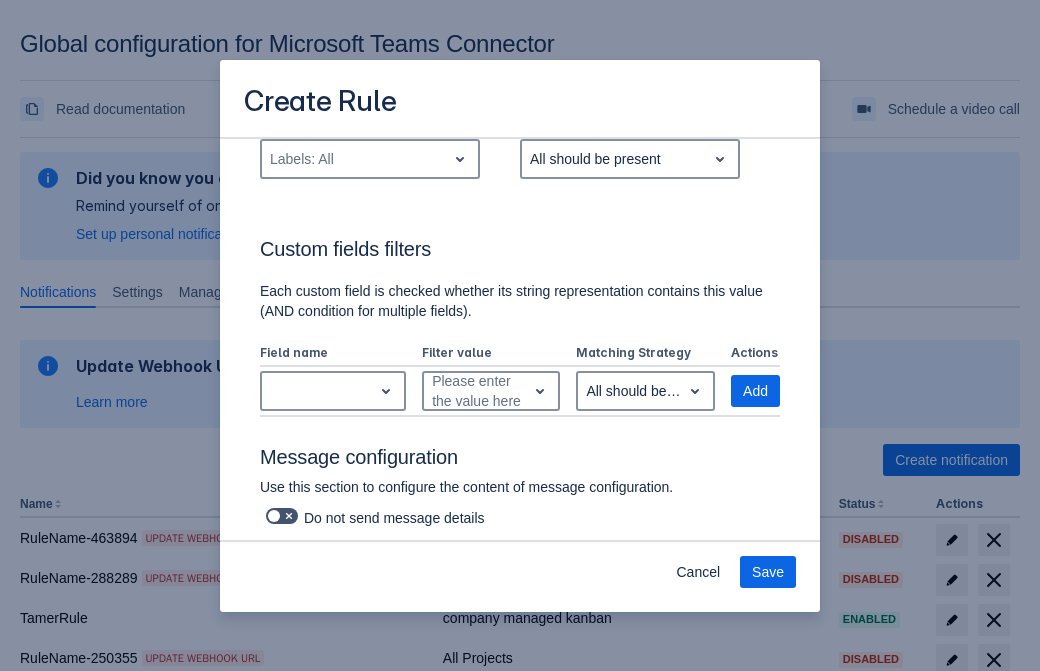 click on "Labels: All" at bounding box center [354, 159] 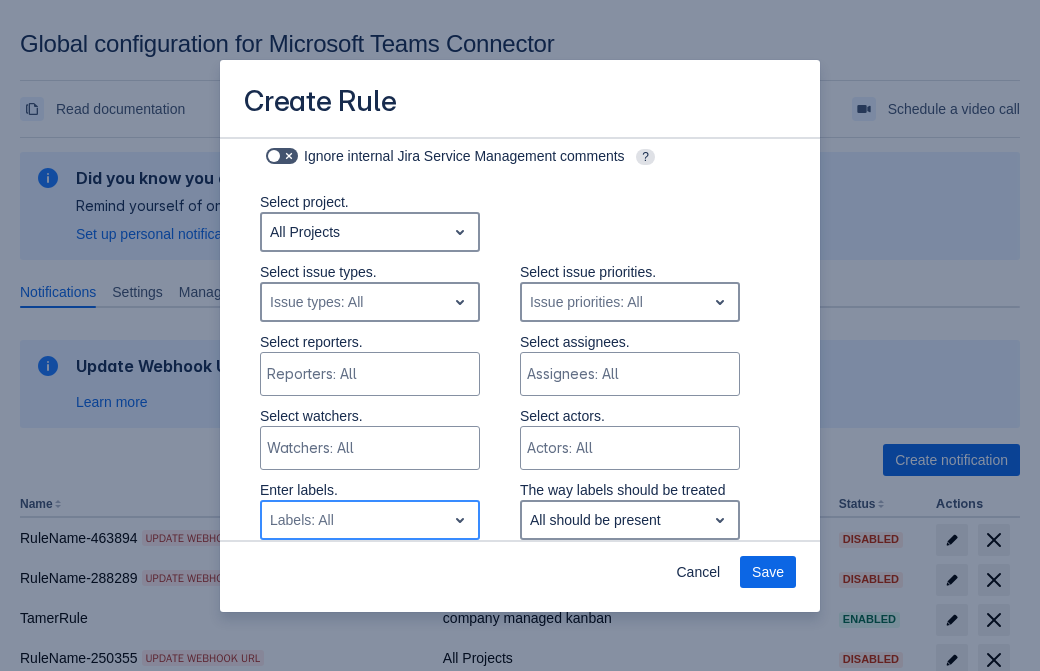 type on "158570_label" 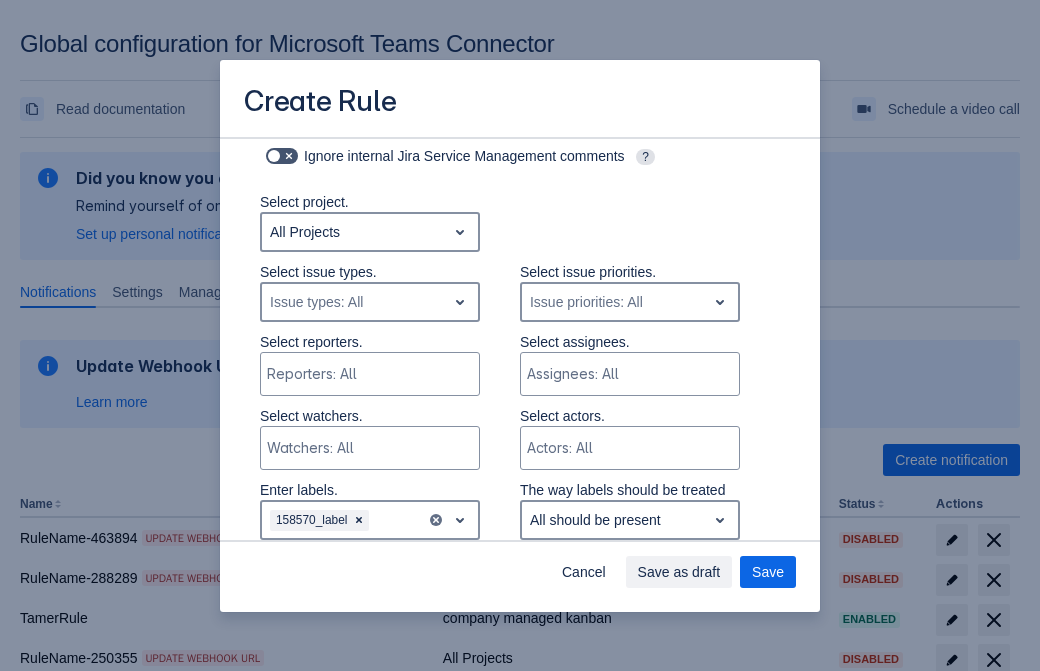 scroll, scrollTop: 1150, scrollLeft: 0, axis: vertical 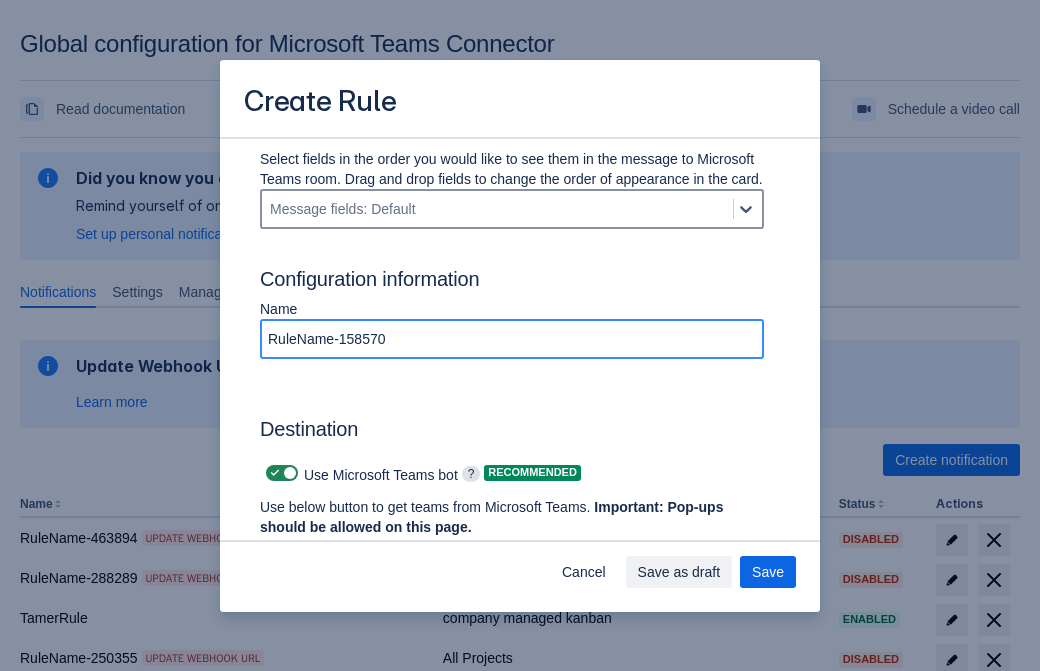type on "RuleName-158570" 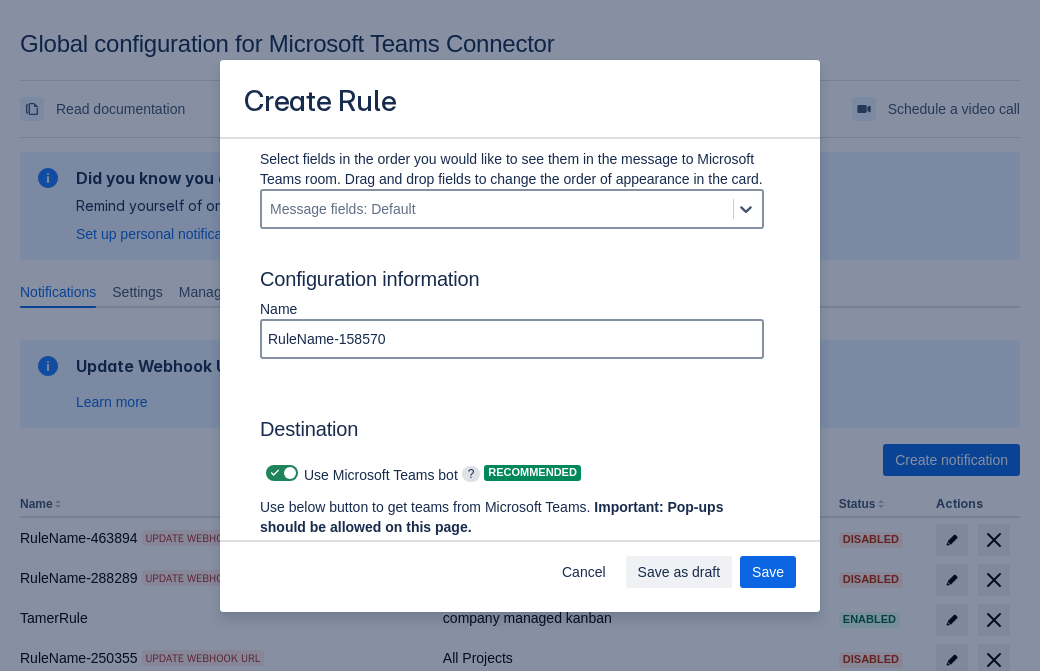 click at bounding box center [275, 473] 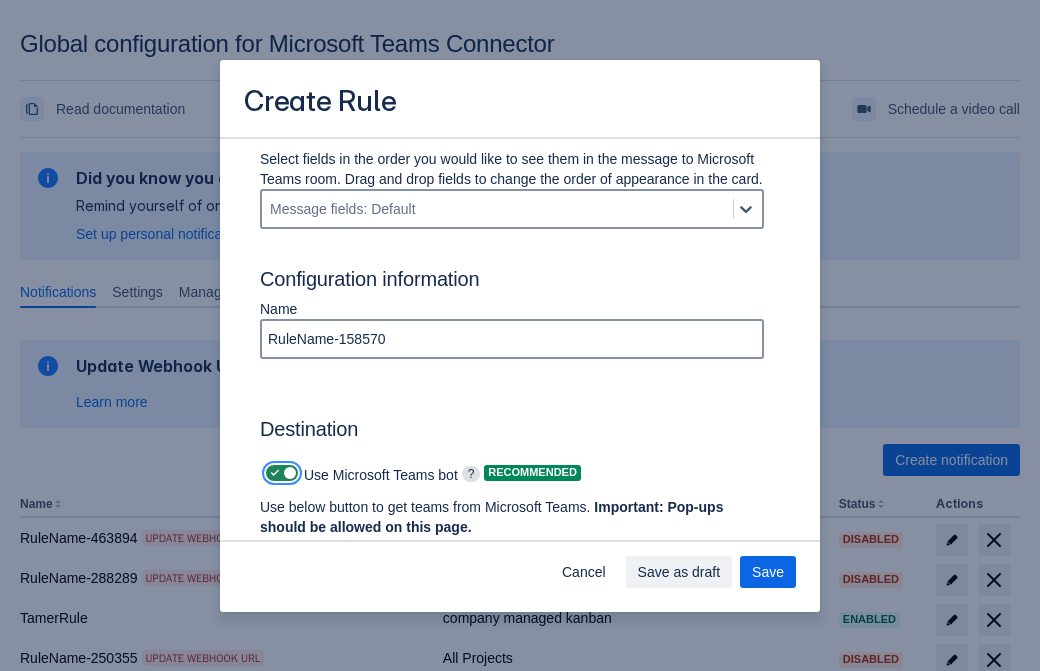 click at bounding box center (272, 473) 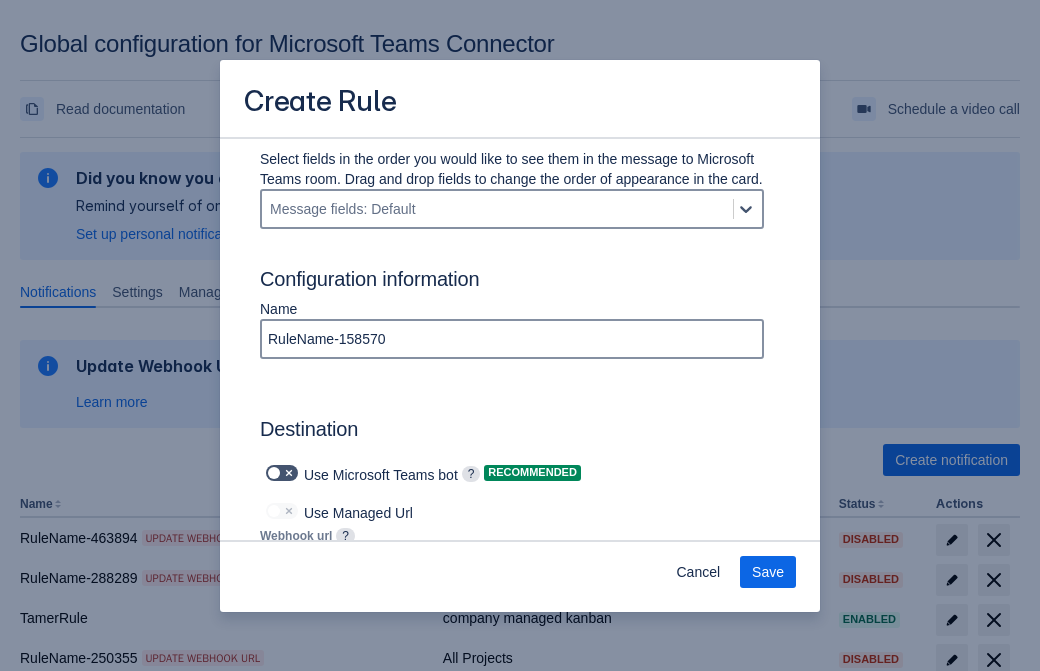 type on "https://prod-172.westeurope.logic.azure.com:443/workflows/ae977bb6ae334c9d95dfe32b31112d0d/triggers/manual/paths/invoke?api-version=2016-06-01&sp=%2Ftriggers%2Fmanual%2Frun&sv=1.0&sig=Zx8rCFjo5Ite6hsL462a9VqwqMdNOFg4CIFuakOoR3k" 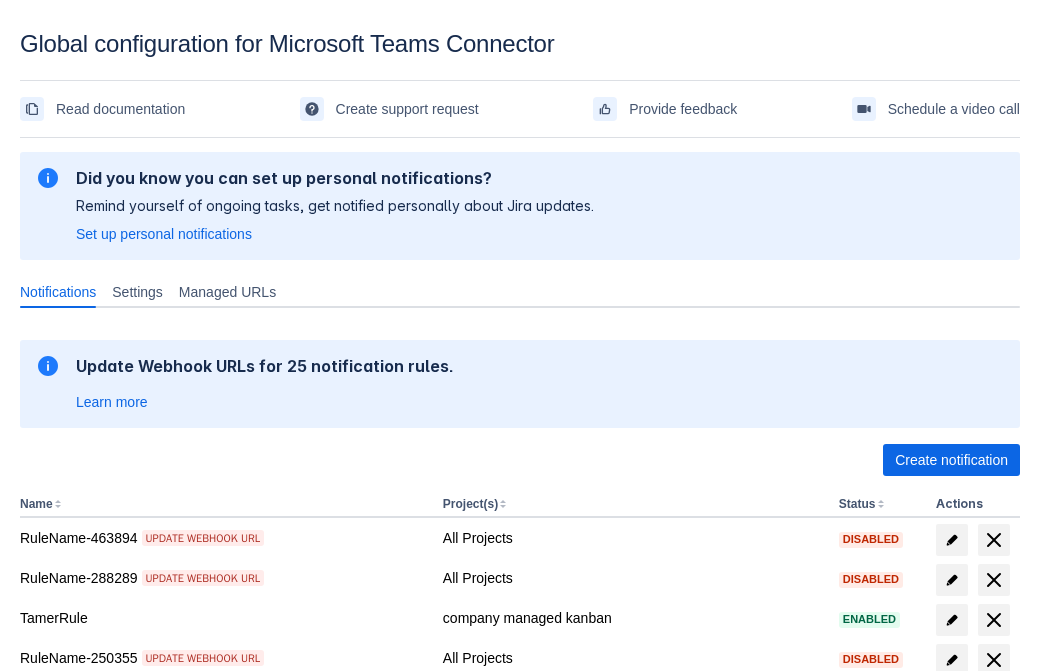 click on "Load more" at bounding box center (65, 976) 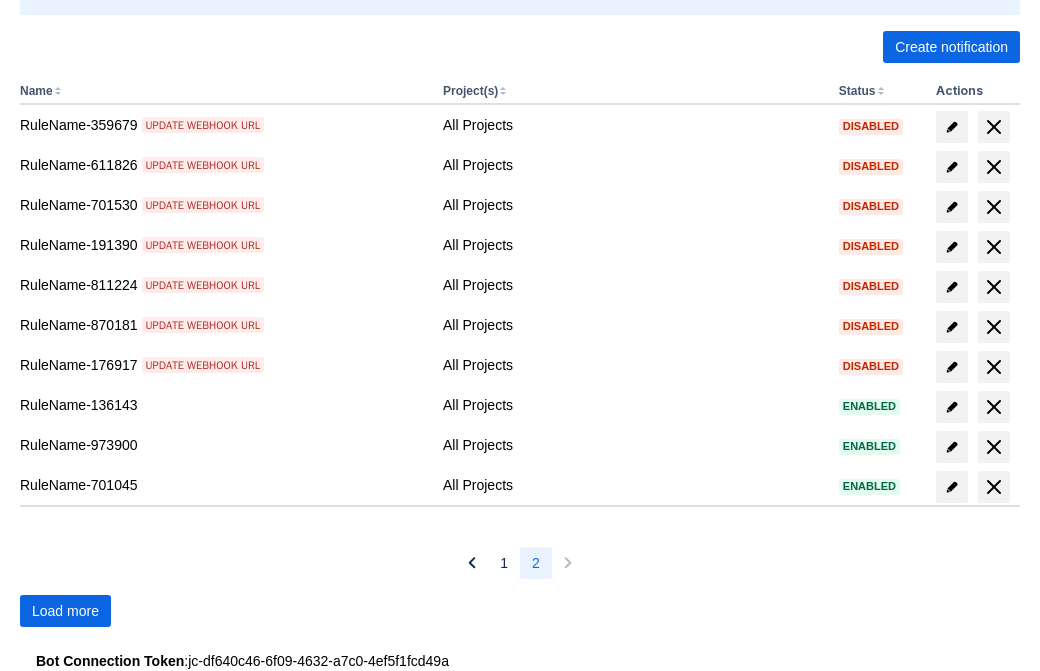 click on "Load more" at bounding box center (65, 611) 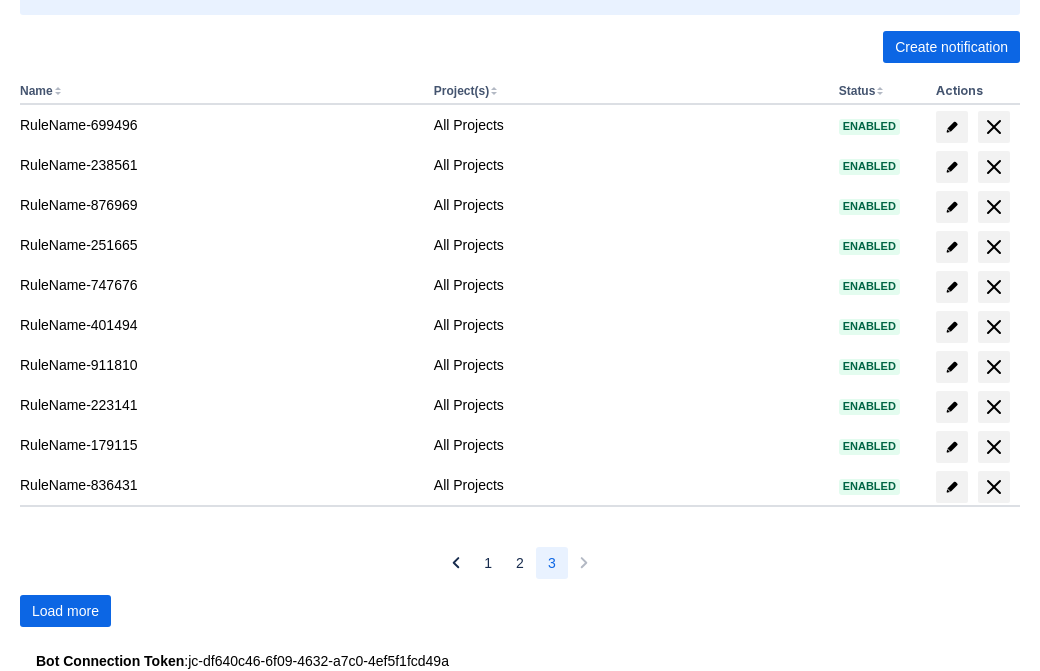 click on "Load more" at bounding box center [65, 611] 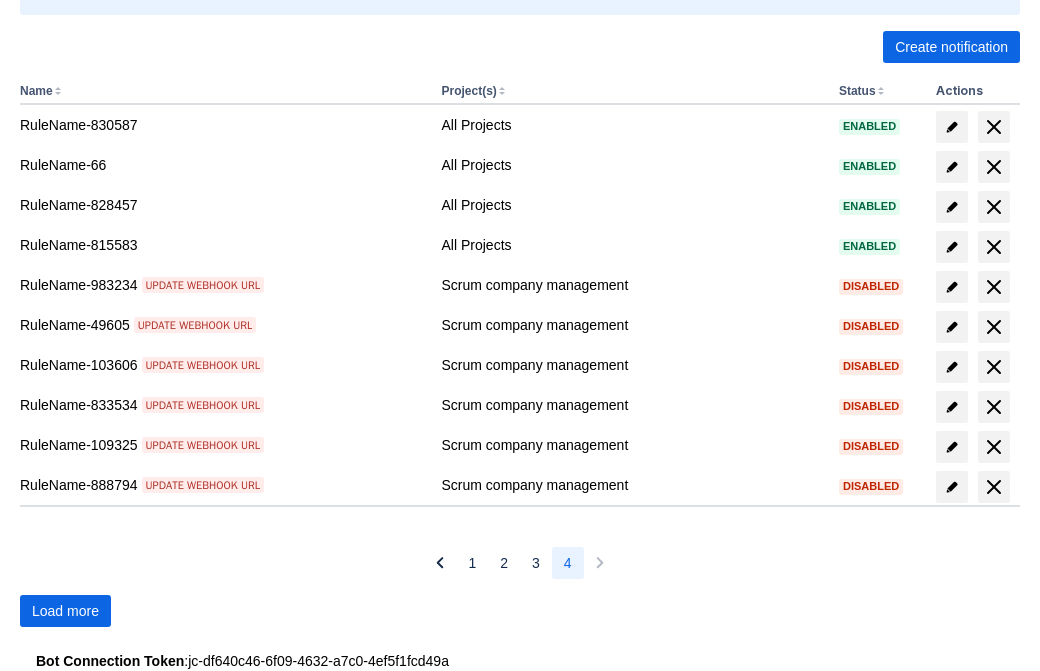 click on "Load more" at bounding box center (65, 611) 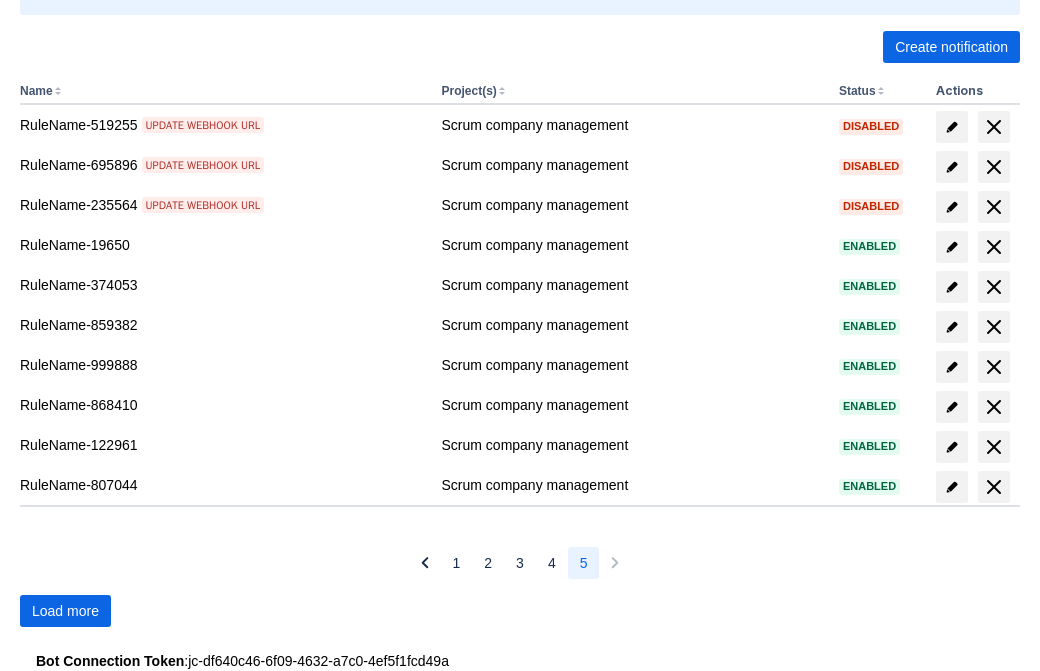 click on "Load more" at bounding box center (65, 611) 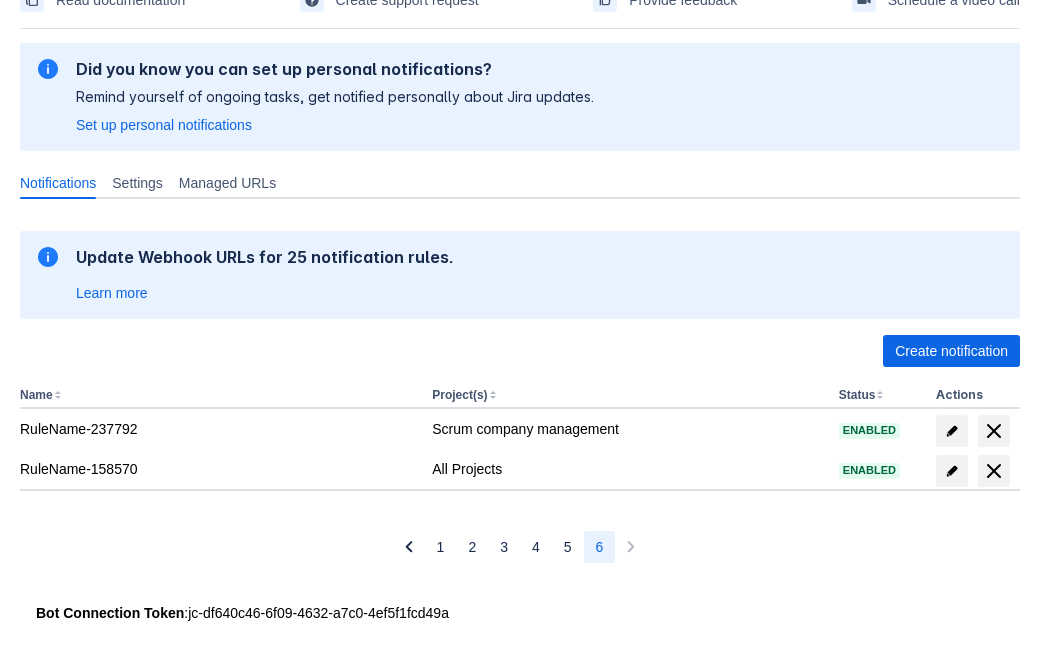 scroll, scrollTop: 109, scrollLeft: 0, axis: vertical 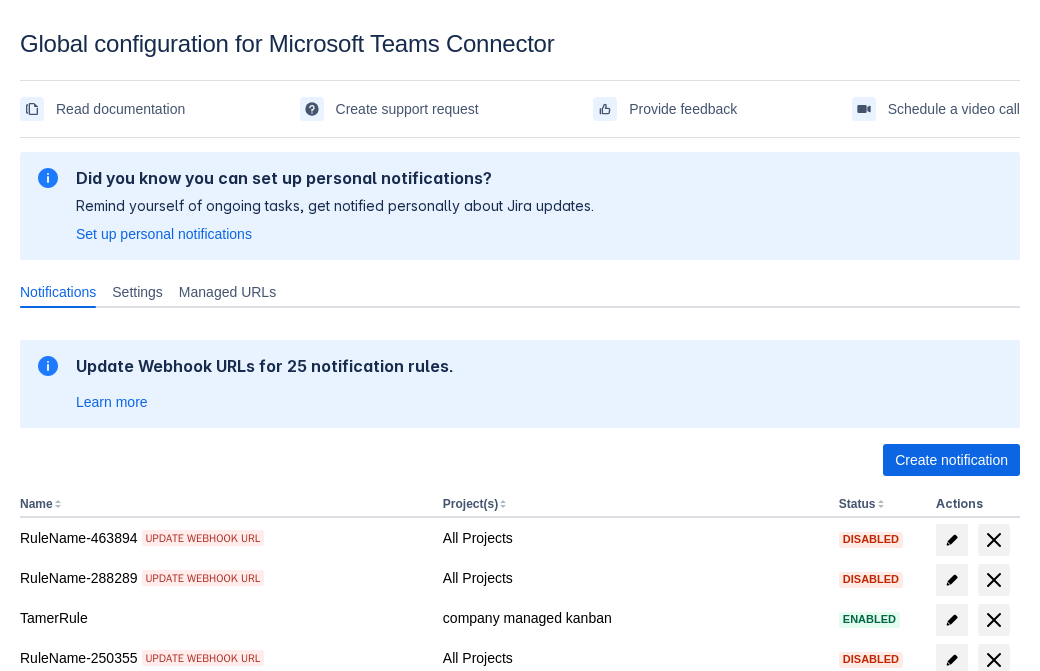 click on "Load more" at bounding box center (65, 976) 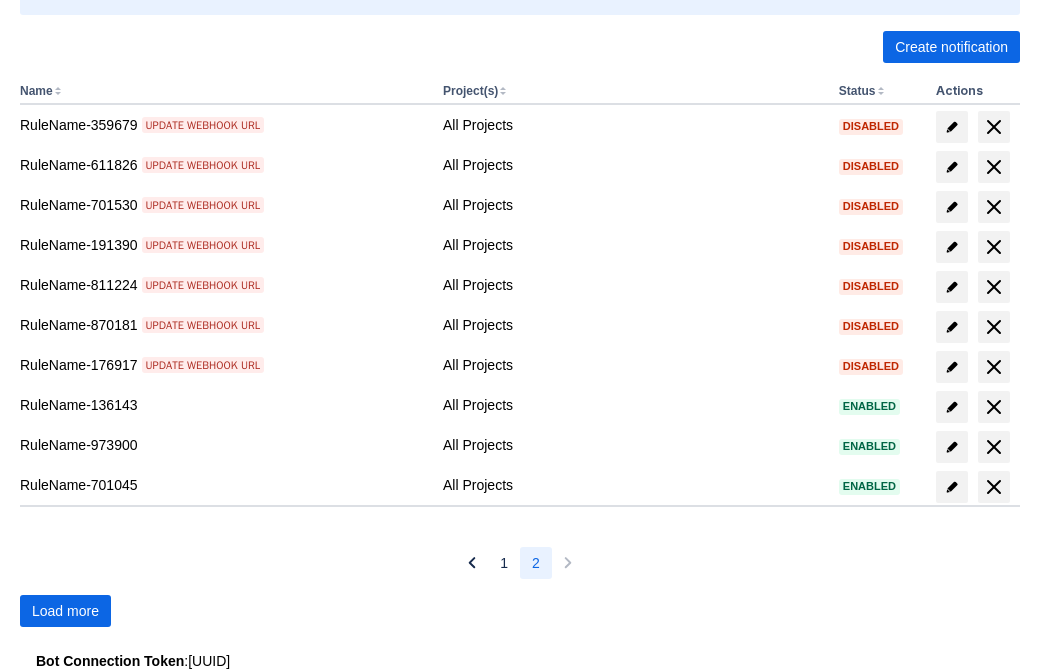 click on "Load more" at bounding box center [65, 611] 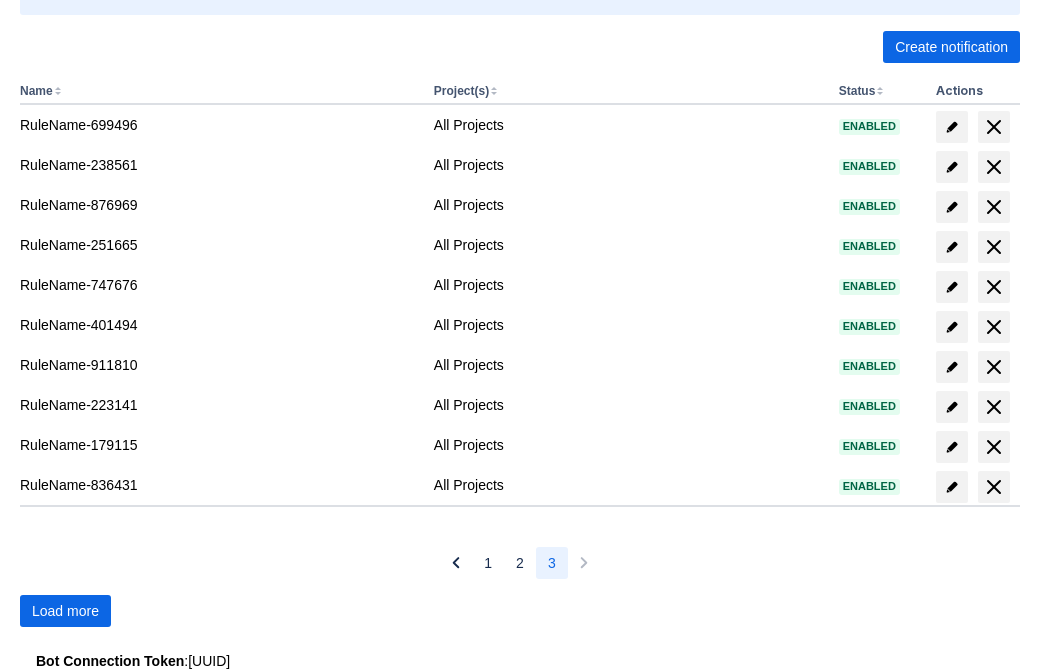 click on "Load more" at bounding box center [65, 611] 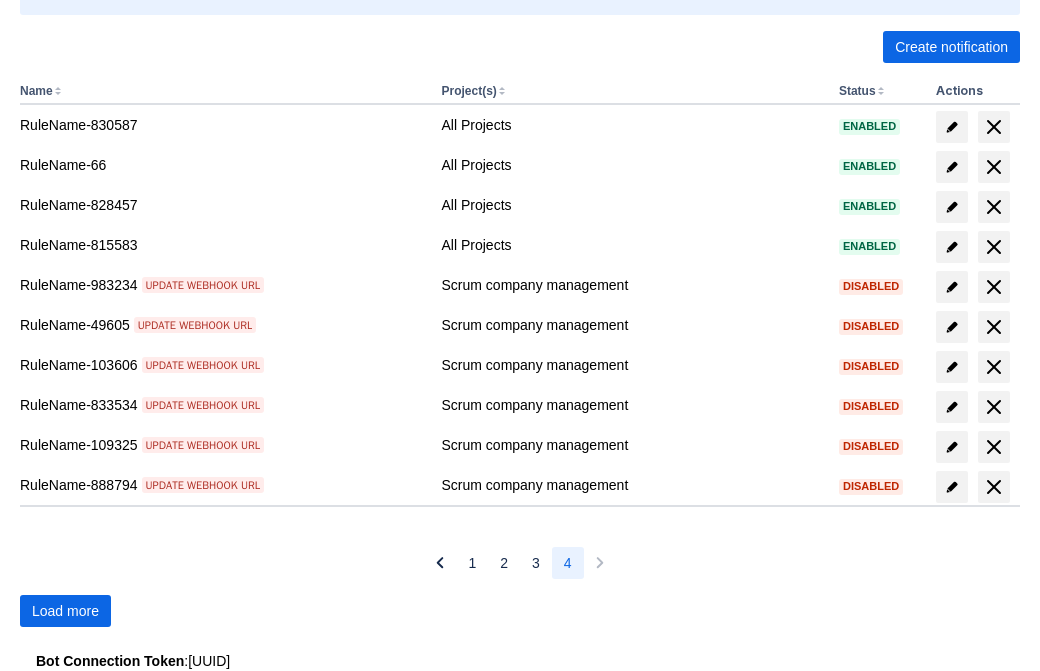 click on "Load more" at bounding box center (65, 611) 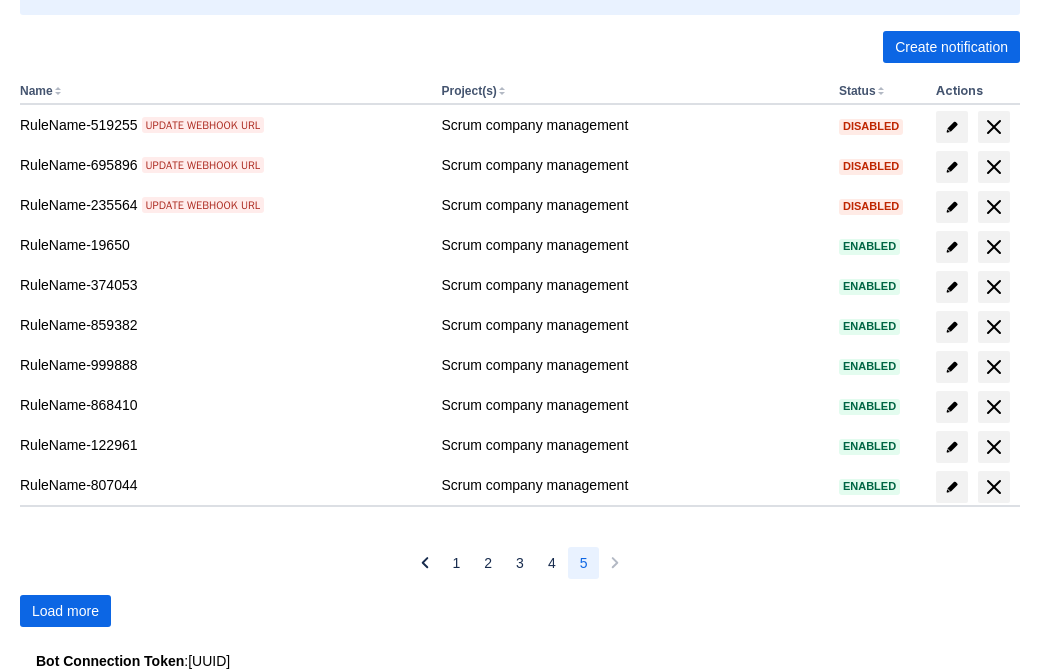 click on "Load more" at bounding box center [65, 611] 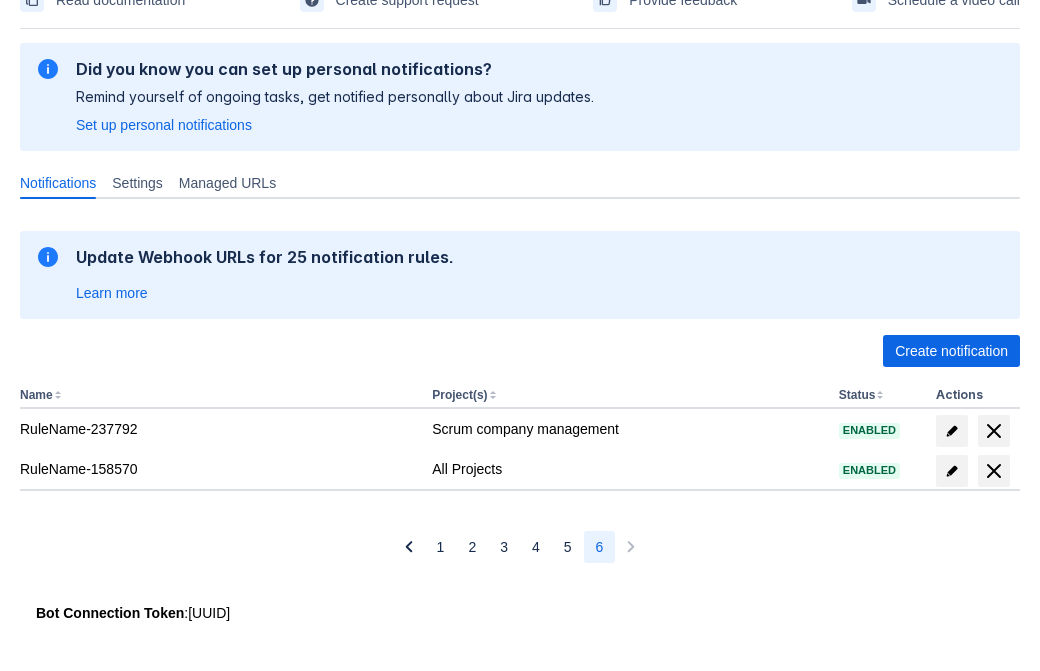 click at bounding box center [994, 471] 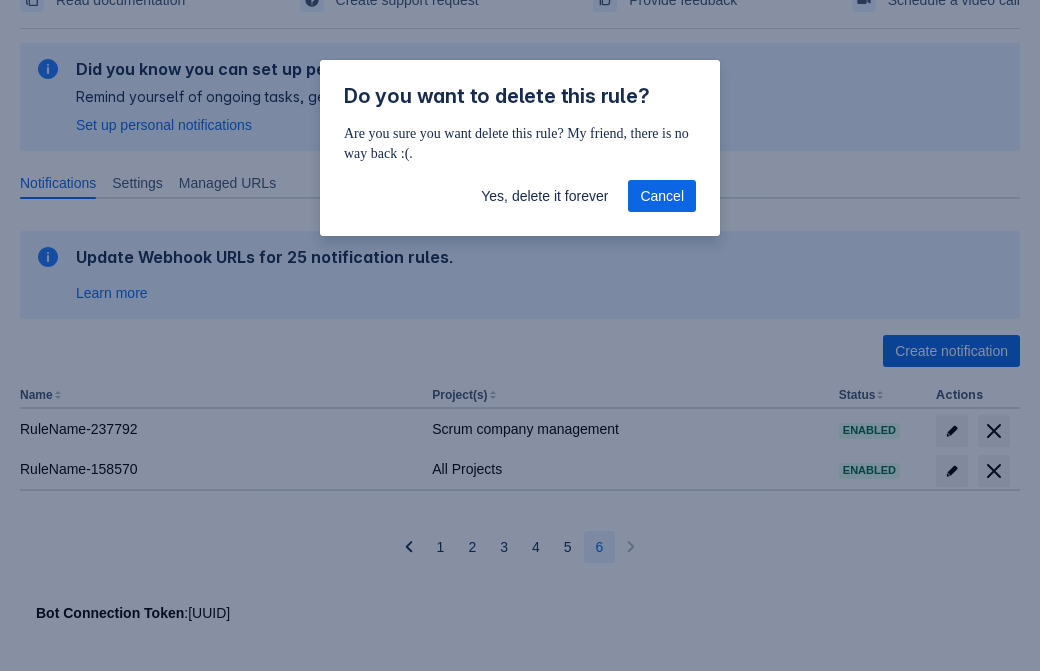 click on "Yes, delete it forever" at bounding box center (544, 196) 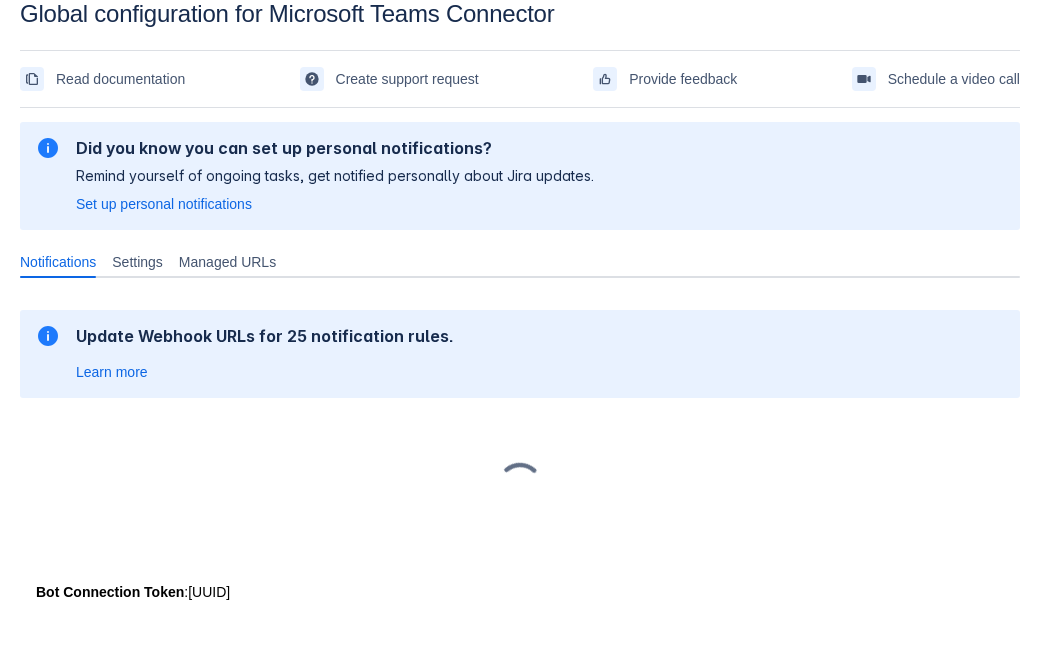 scroll, scrollTop: 30, scrollLeft: 0, axis: vertical 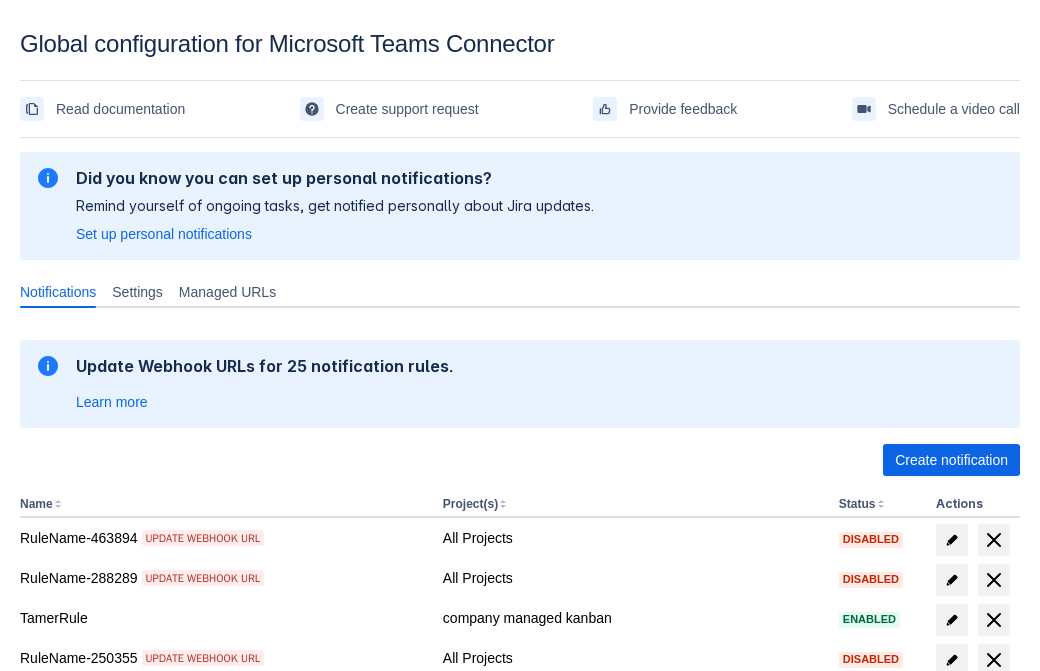 click on "Create notification" at bounding box center (951, 460) 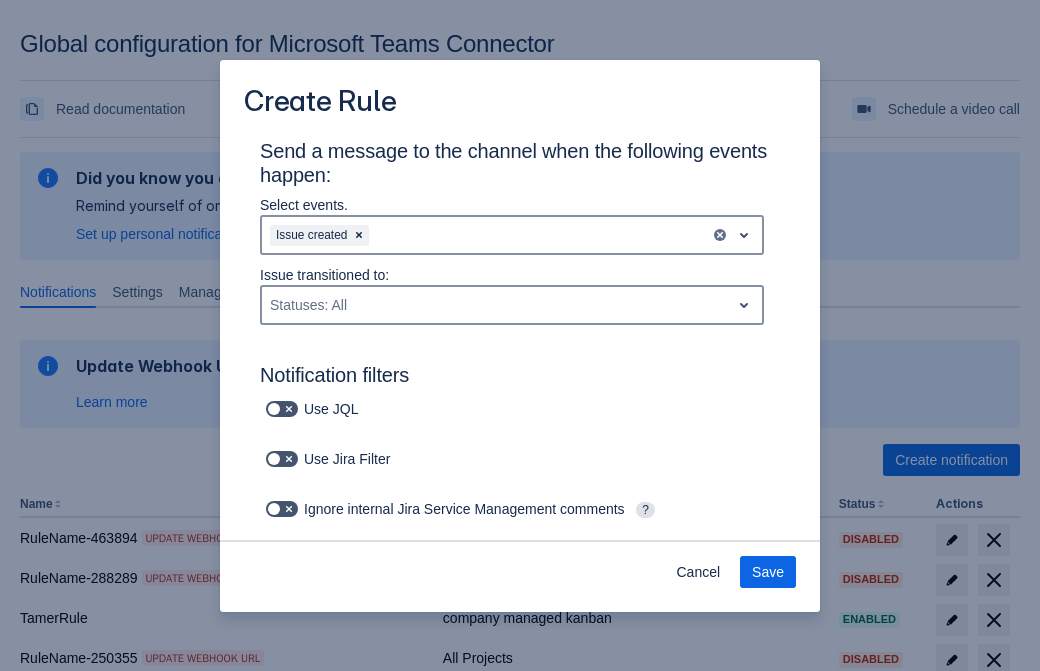 click on "Issue created" at bounding box center [486, 235] 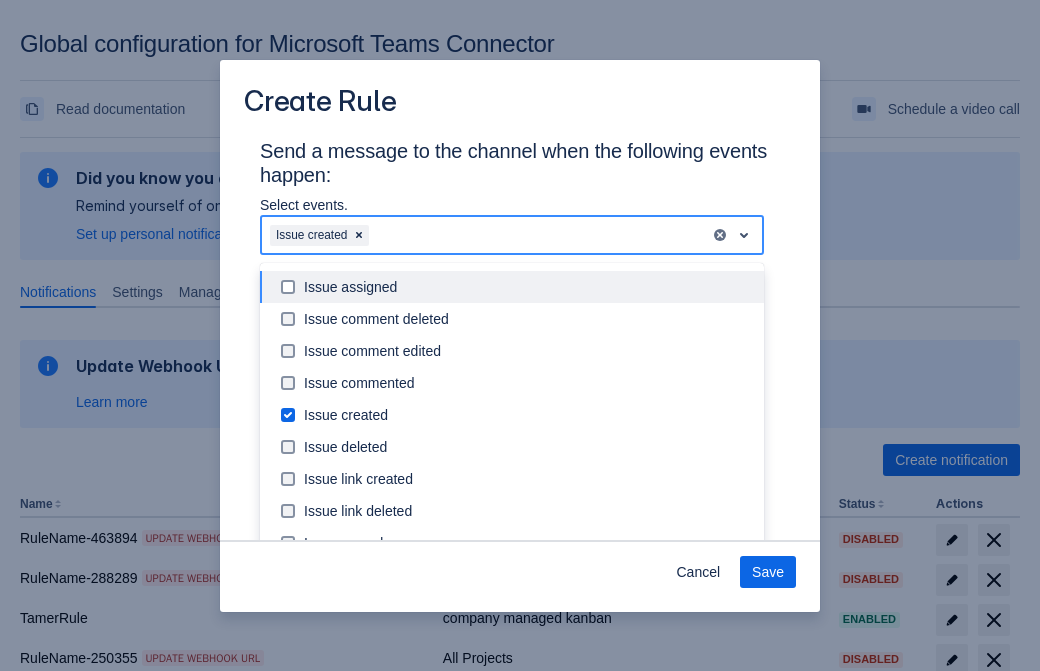 click on "Issue created" at bounding box center (528, 415) 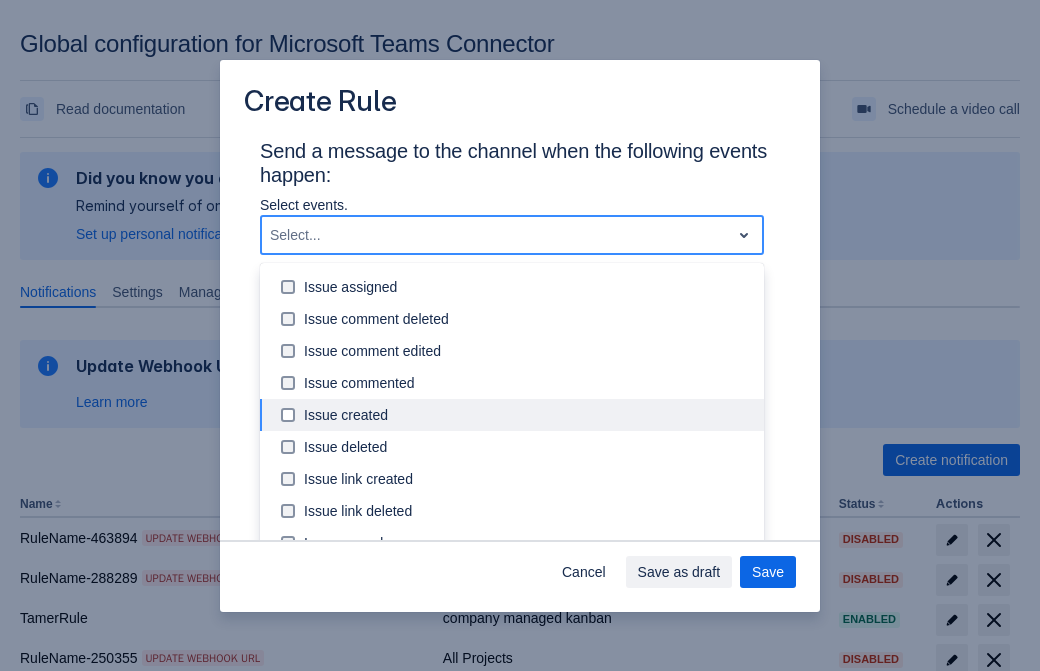 click on "Issue updated" at bounding box center [528, 607] 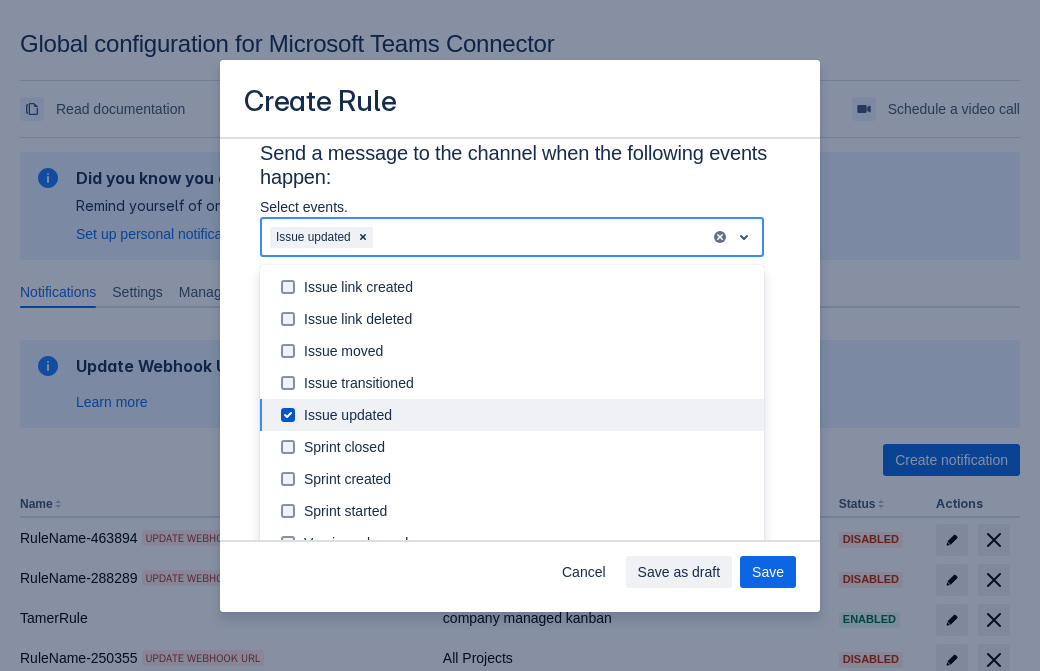 click on "Labels: All" at bounding box center [354, 875] 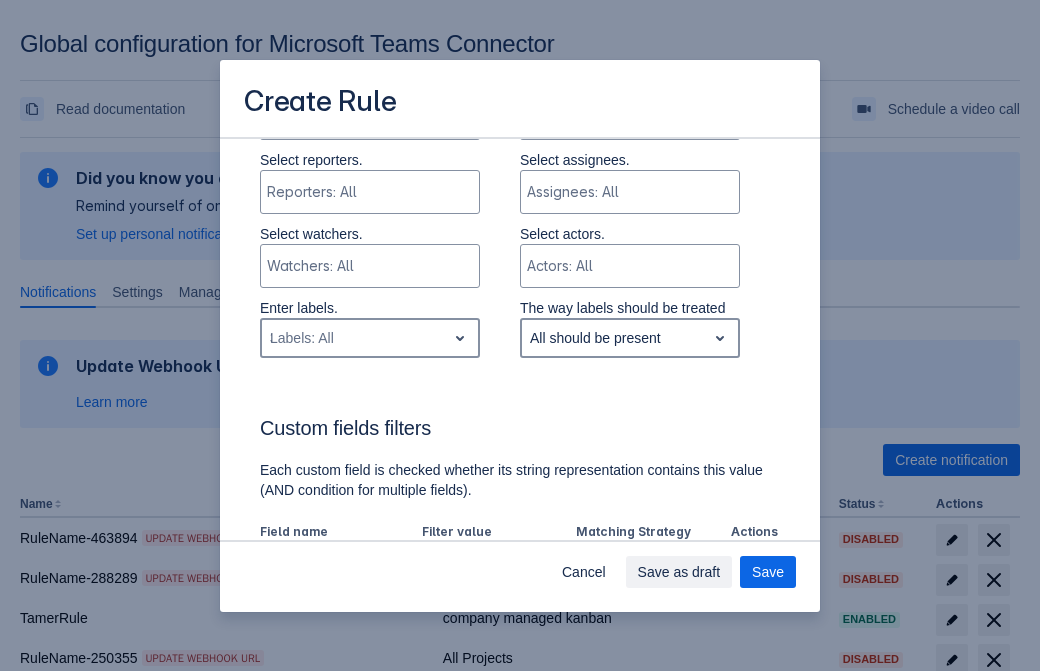type 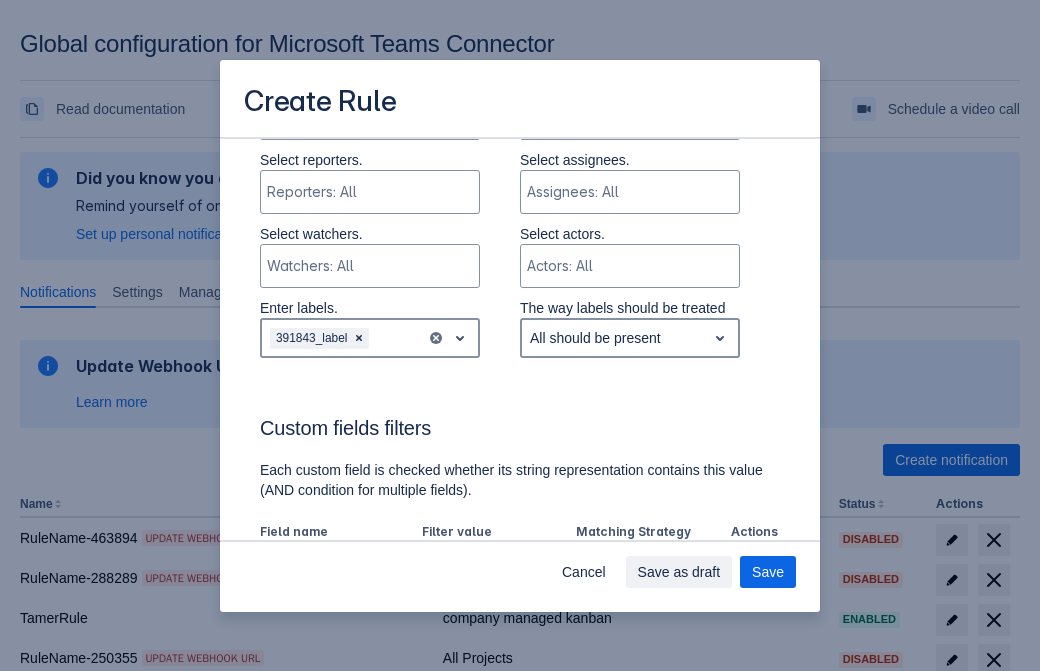 scroll, scrollTop: 1150, scrollLeft: 0, axis: vertical 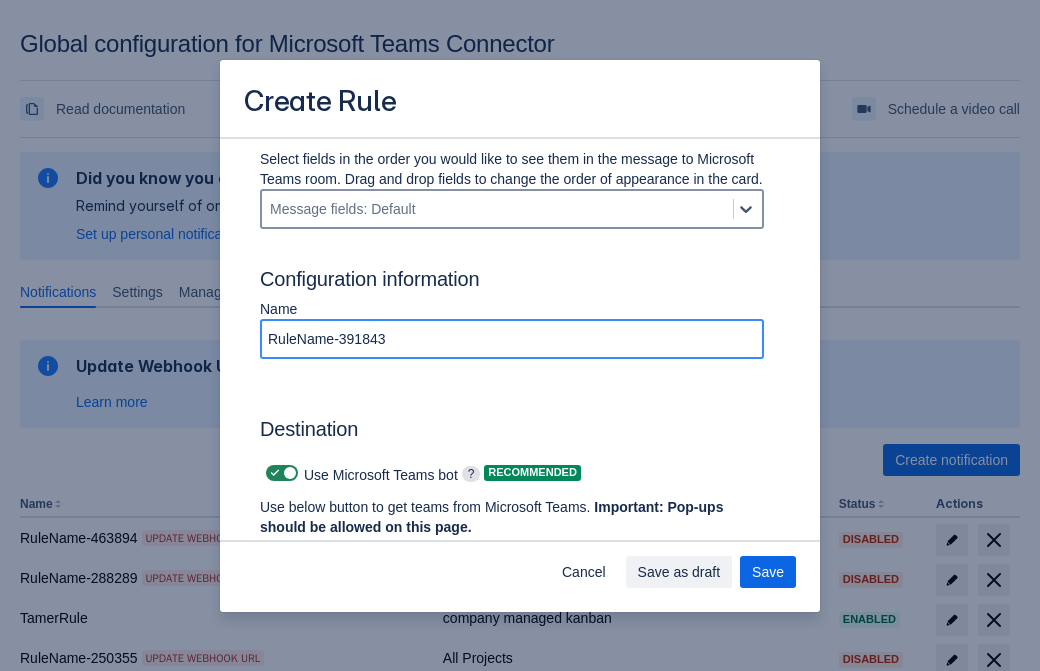 type on "RuleName-391843" 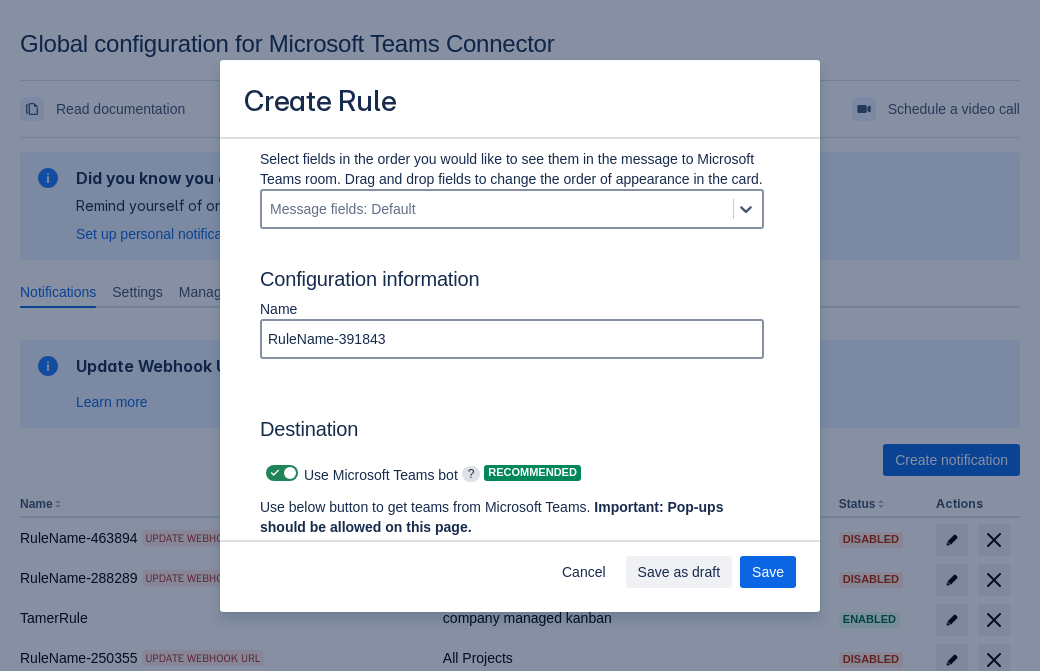 click at bounding box center [275, 473] 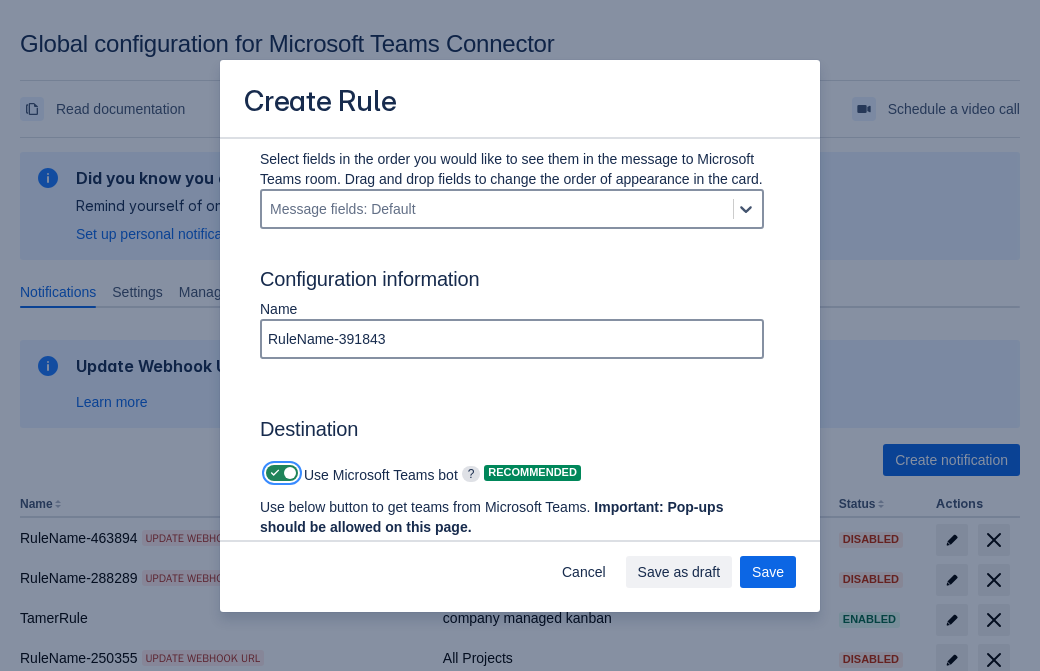 checkbox on "false" 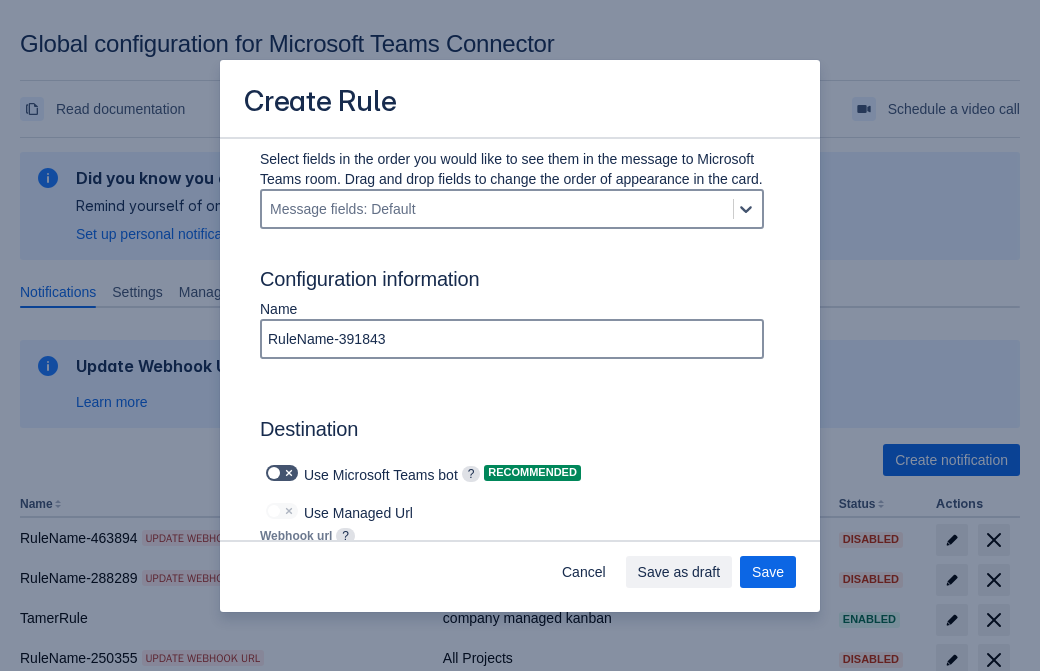 type on "https://prod-112.westeurope.logic.azure.com:443/workflows/bae959254738451b85002b53d5e90c49/triggers/manual/paths/invoke?api-version=2016-06-01&sp=%2Ftriggers%2Fmanual%2Frun&sv=1.0&sig=CudmuBtU-267HGLerd2tjXd6V0kZ_6hT4zUisFFEZeA" 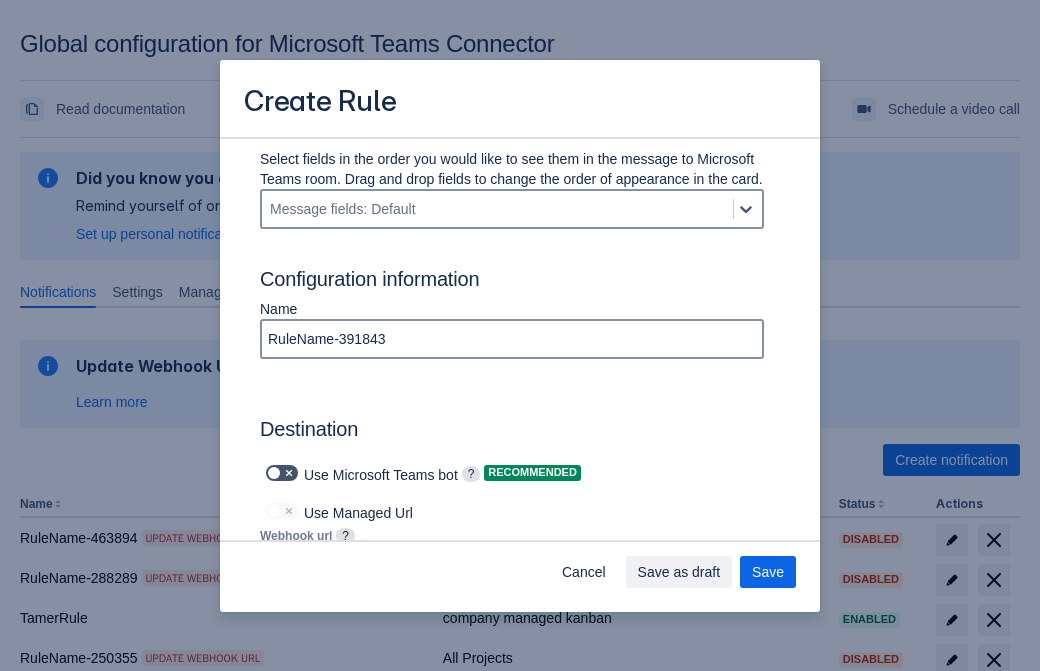 click on "Save as draft" at bounding box center [679, 572] 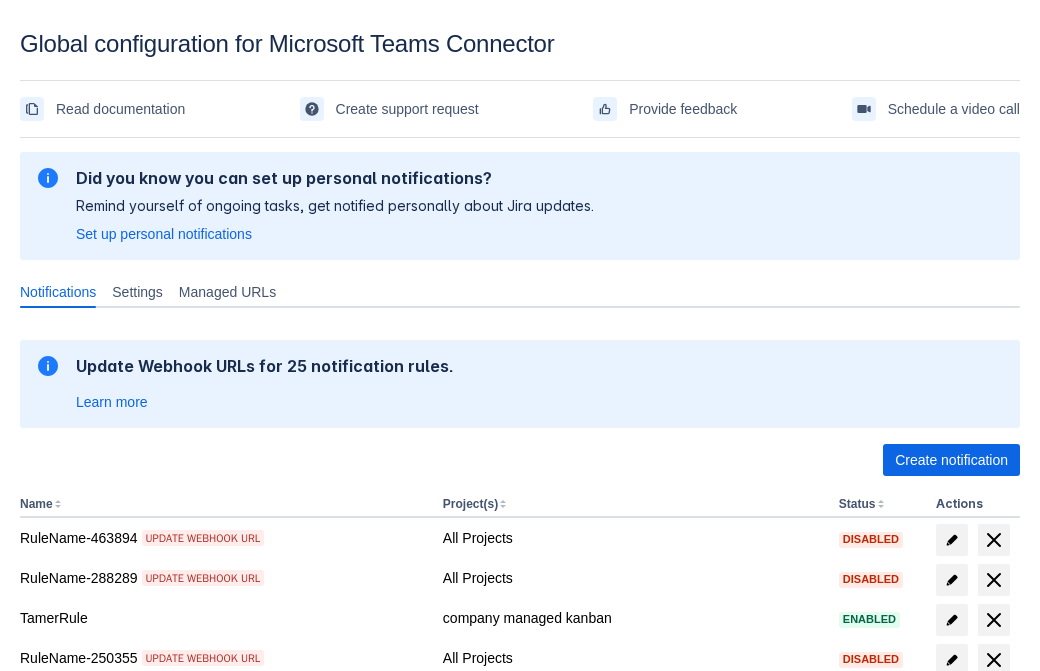 click on "Load more" at bounding box center (65, 976) 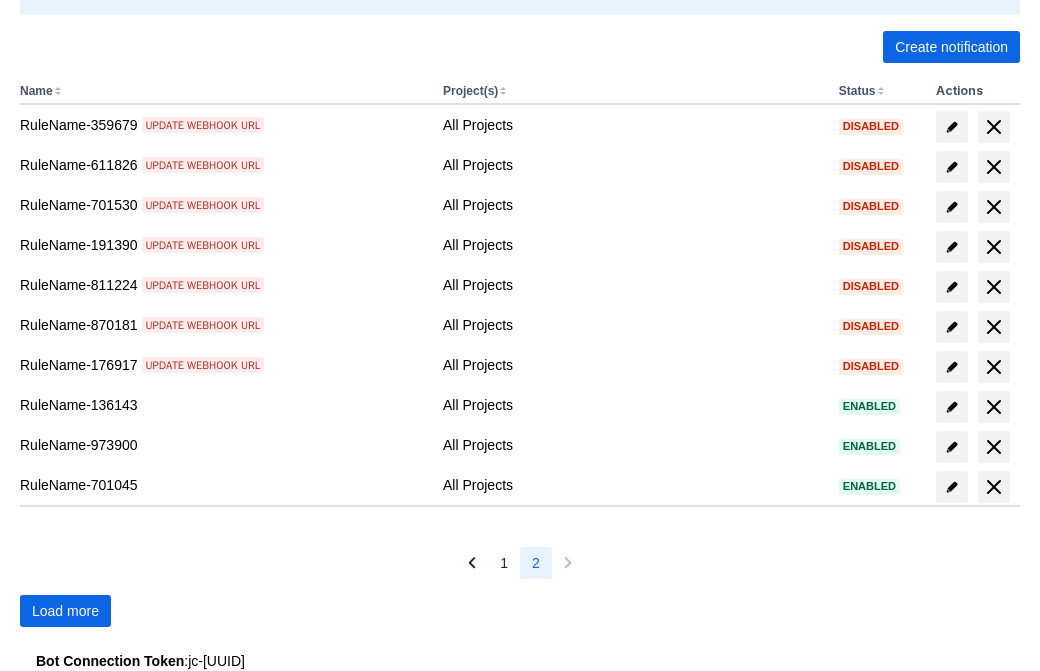 click on "Load more" at bounding box center (65, 611) 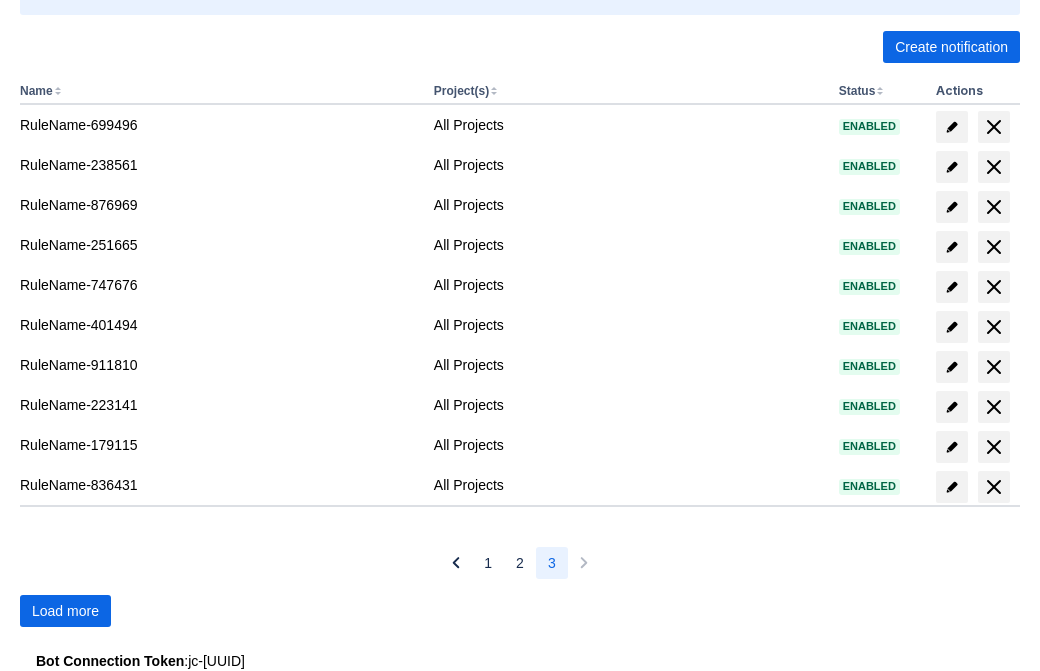 click on "Load more" at bounding box center [65, 611] 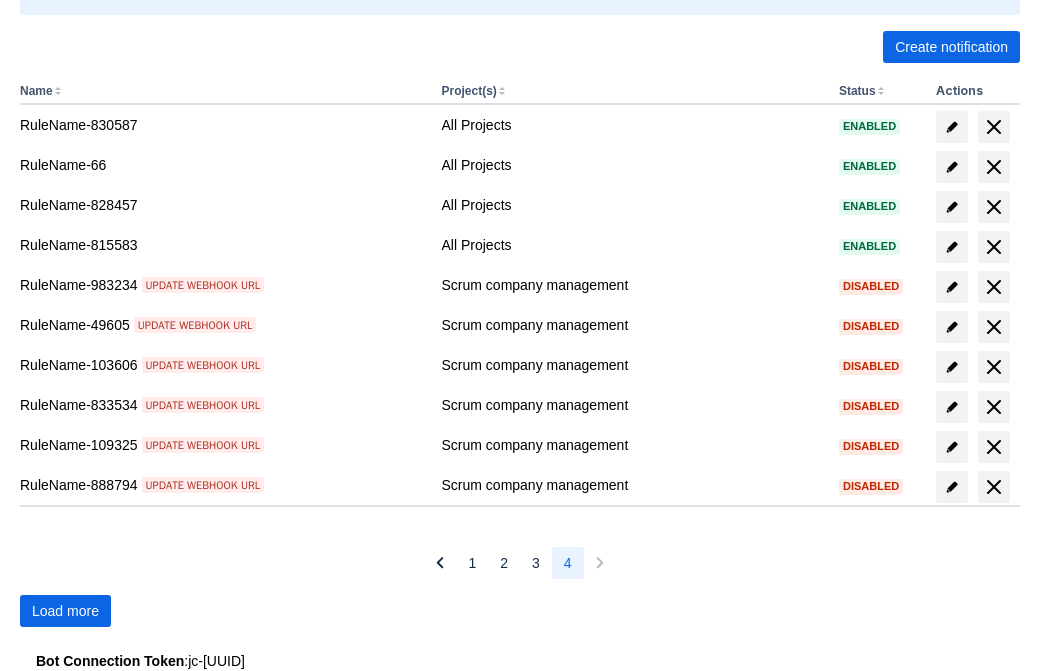 click on "Load more" at bounding box center (65, 611) 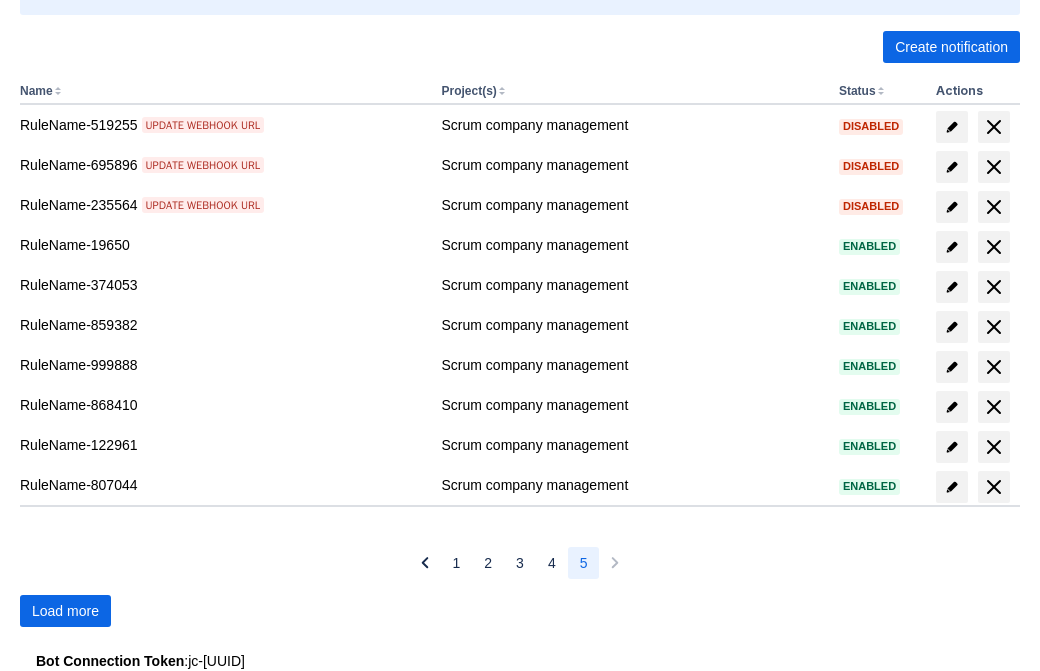 click on "Load more" at bounding box center [65, 611] 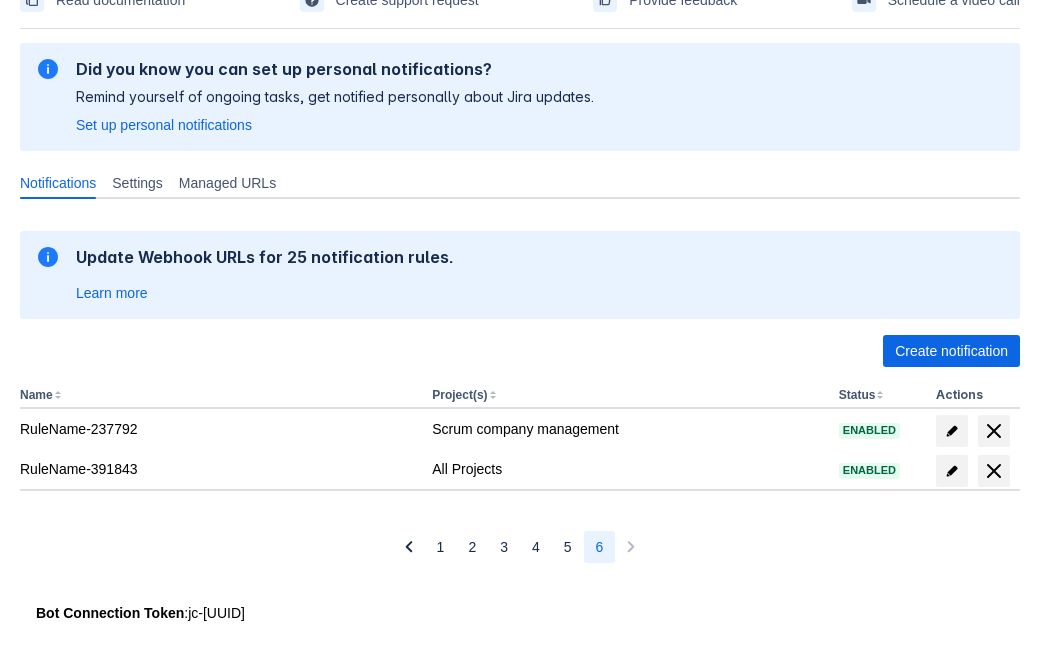scroll, scrollTop: 109, scrollLeft: 0, axis: vertical 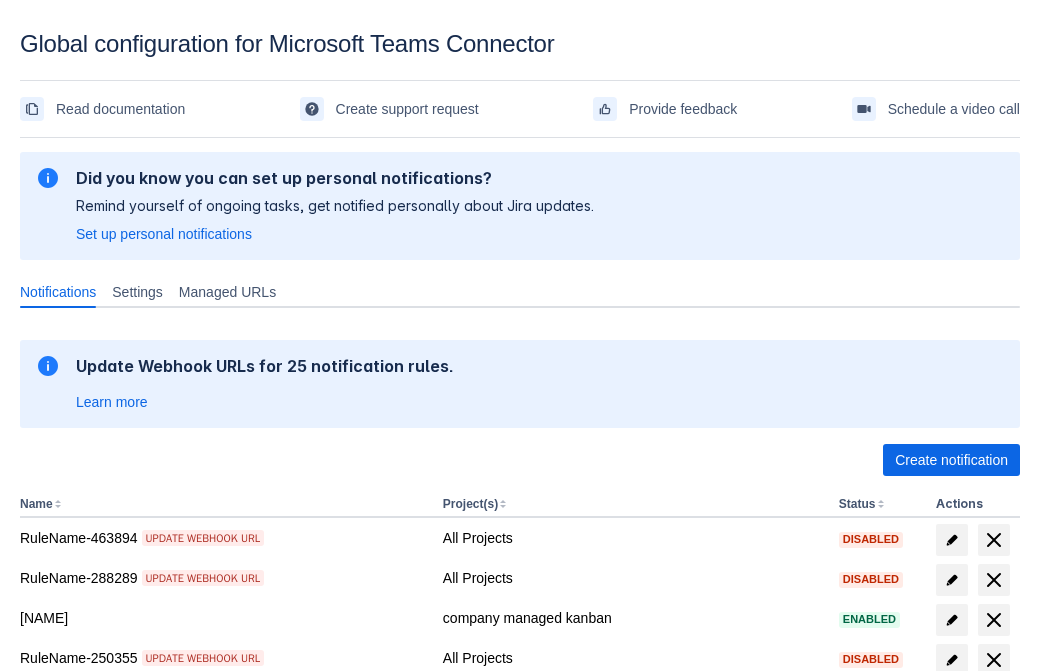 click on "Load more" at bounding box center (65, 976) 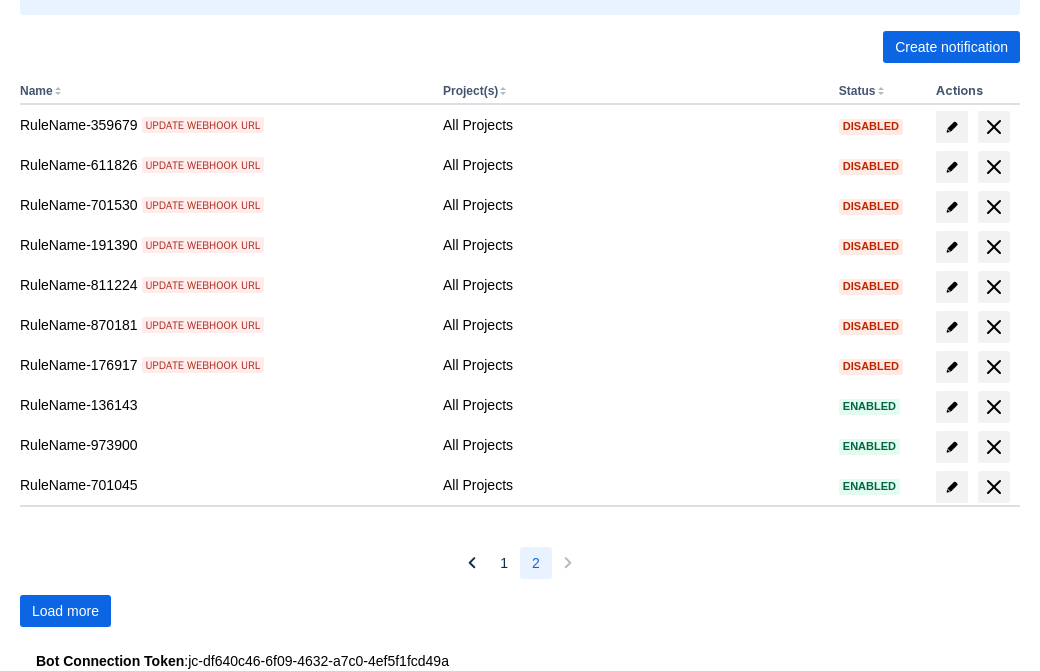 click on "Load more" at bounding box center [65, 611] 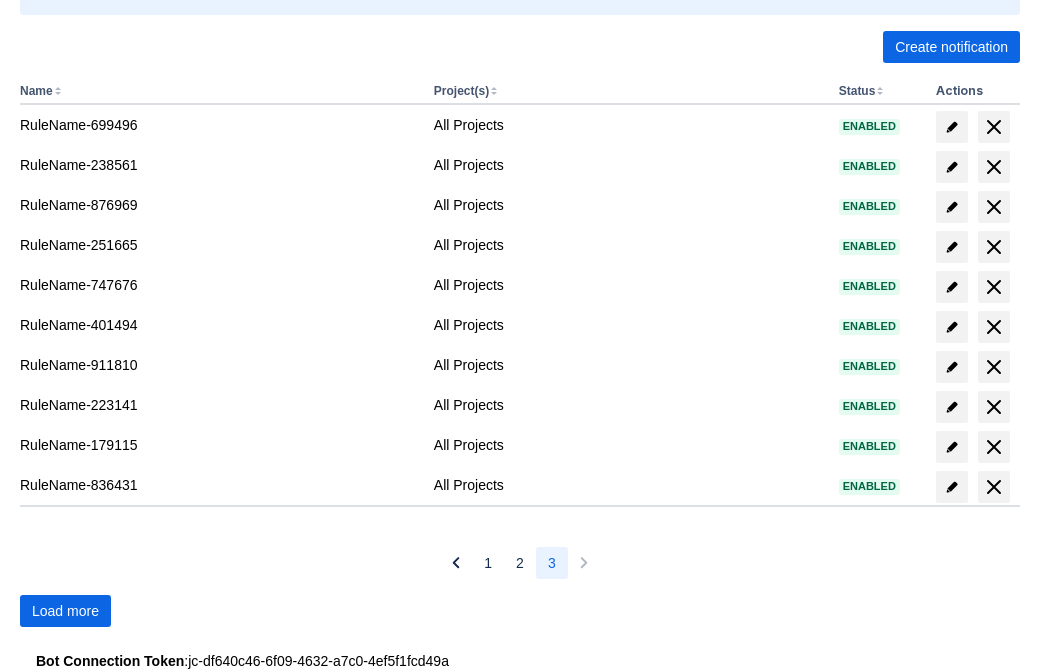 click on "Load more" at bounding box center [65, 611] 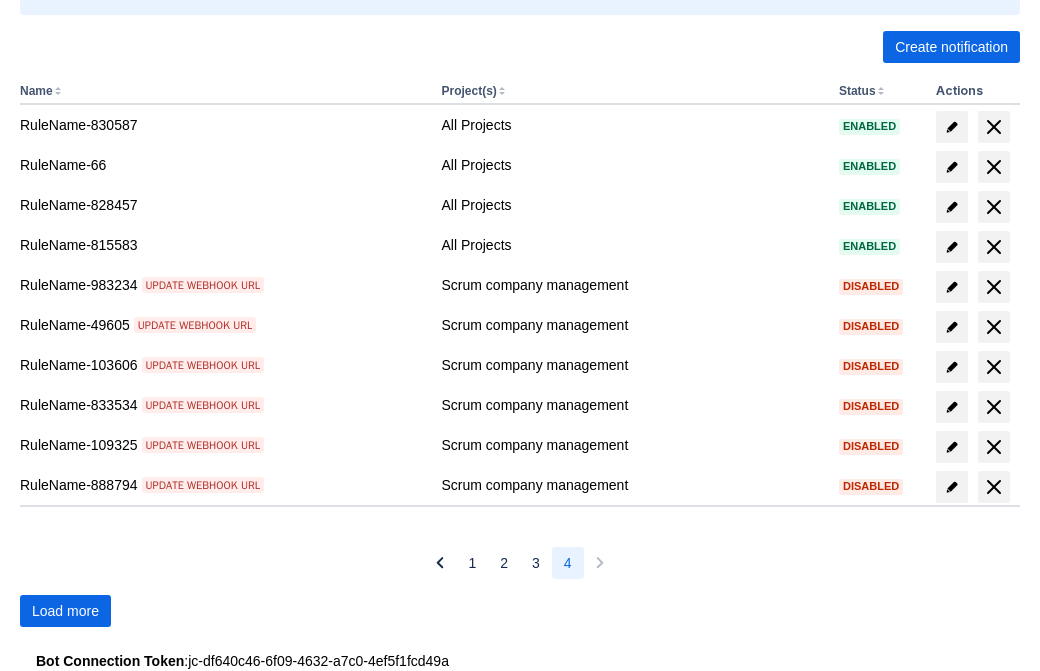 click on "Load more" at bounding box center [65, 611] 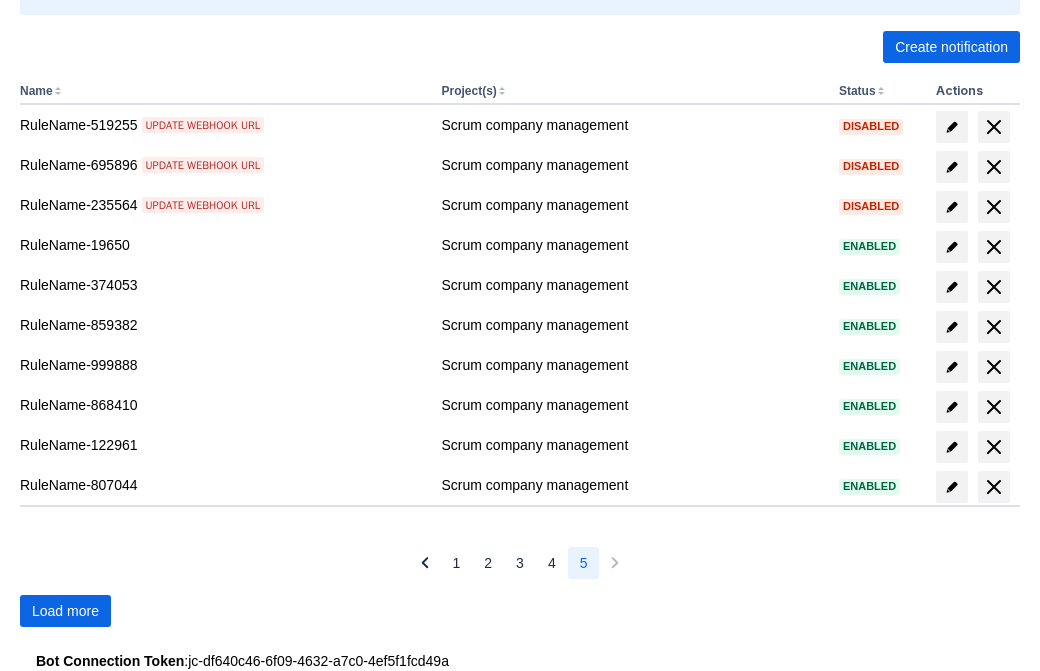 click on "Load more" at bounding box center [65, 611] 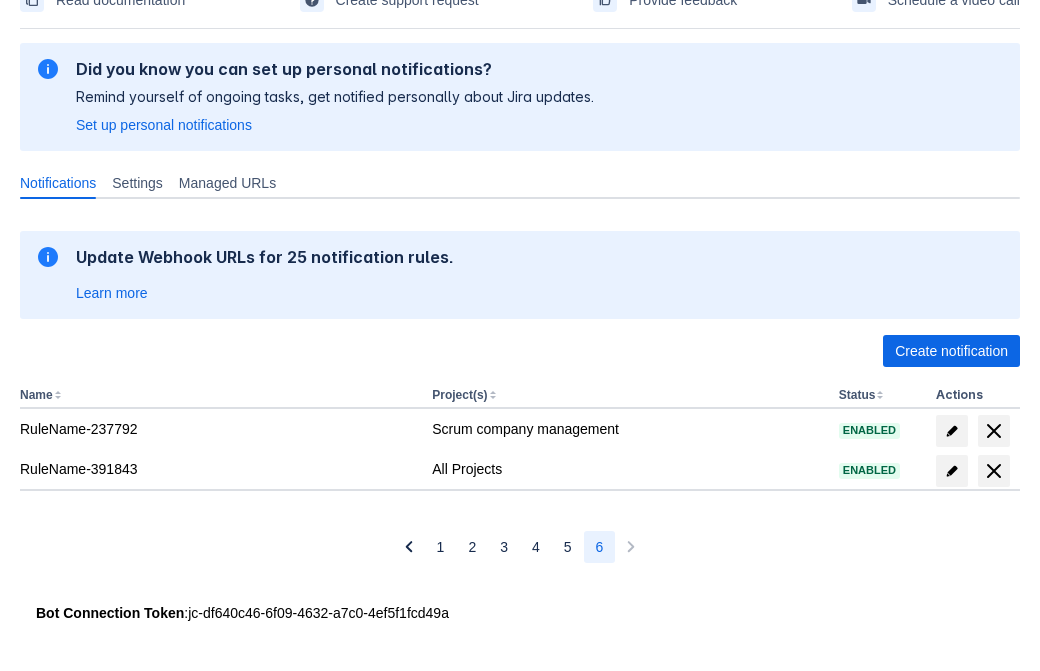 click at bounding box center (994, 471) 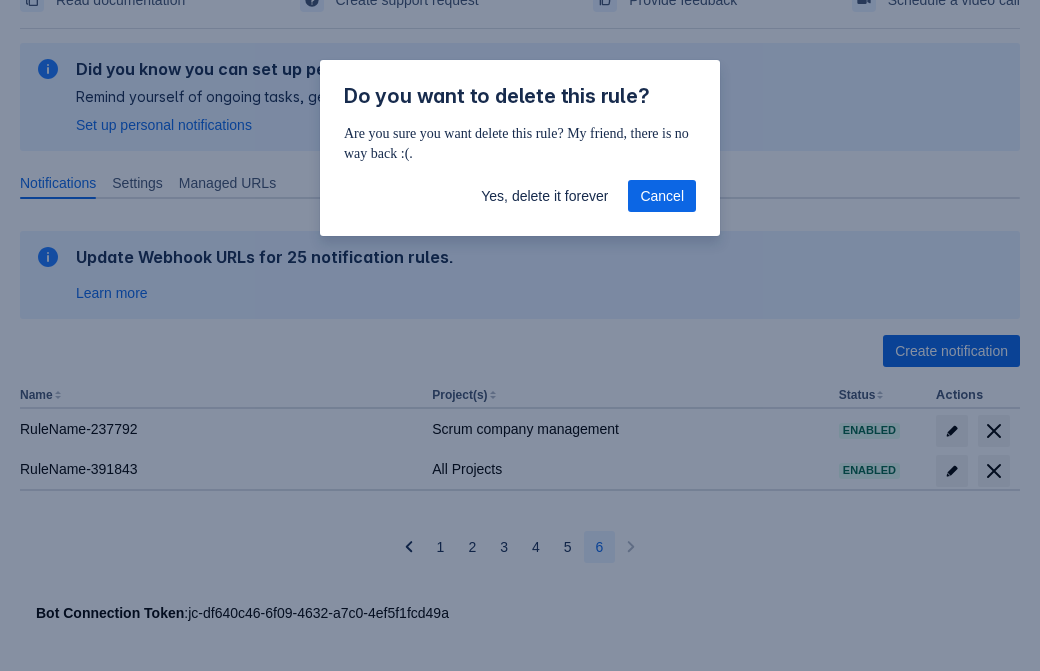 click on "Yes, delete it forever" at bounding box center [544, 196] 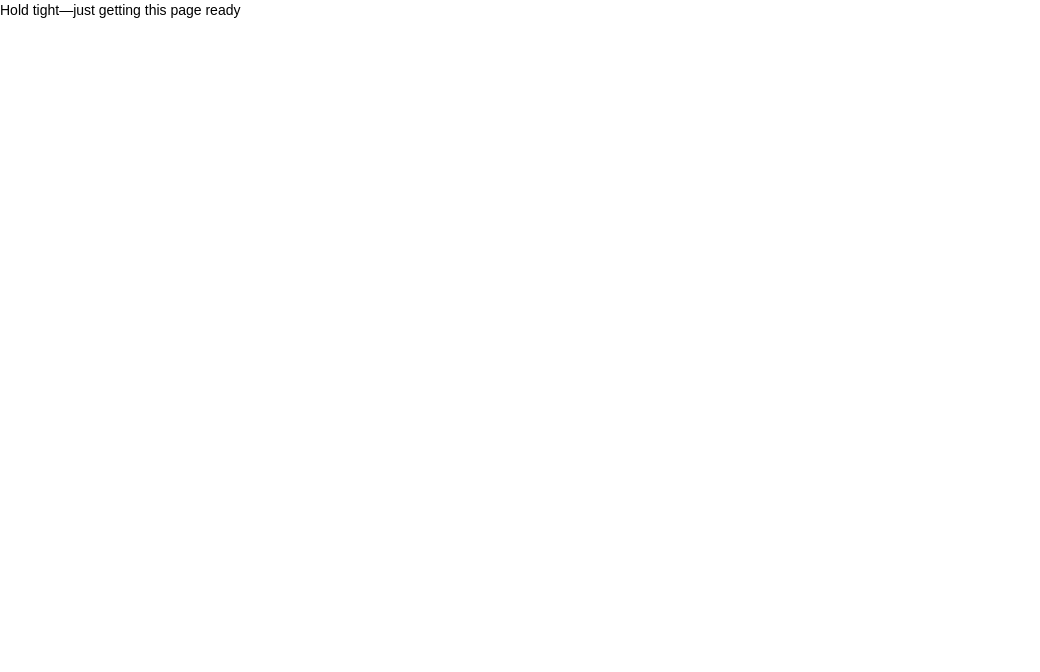 scroll, scrollTop: 0, scrollLeft: 0, axis: both 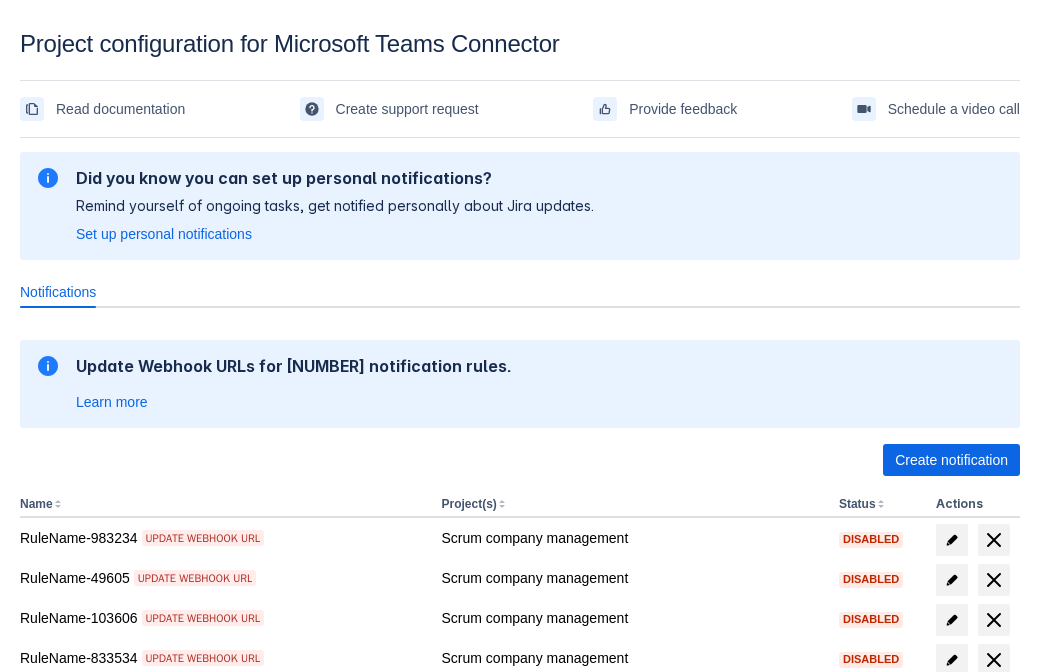 click on "Create notification" at bounding box center (951, 460) 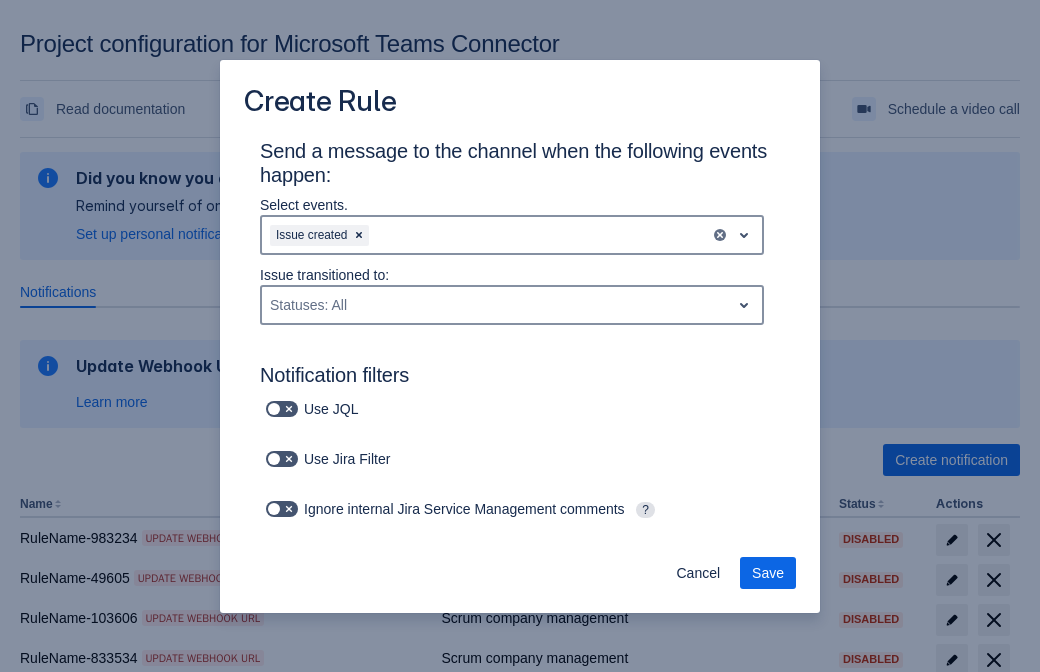 click on "Labels: All" at bounding box center (354, 803) 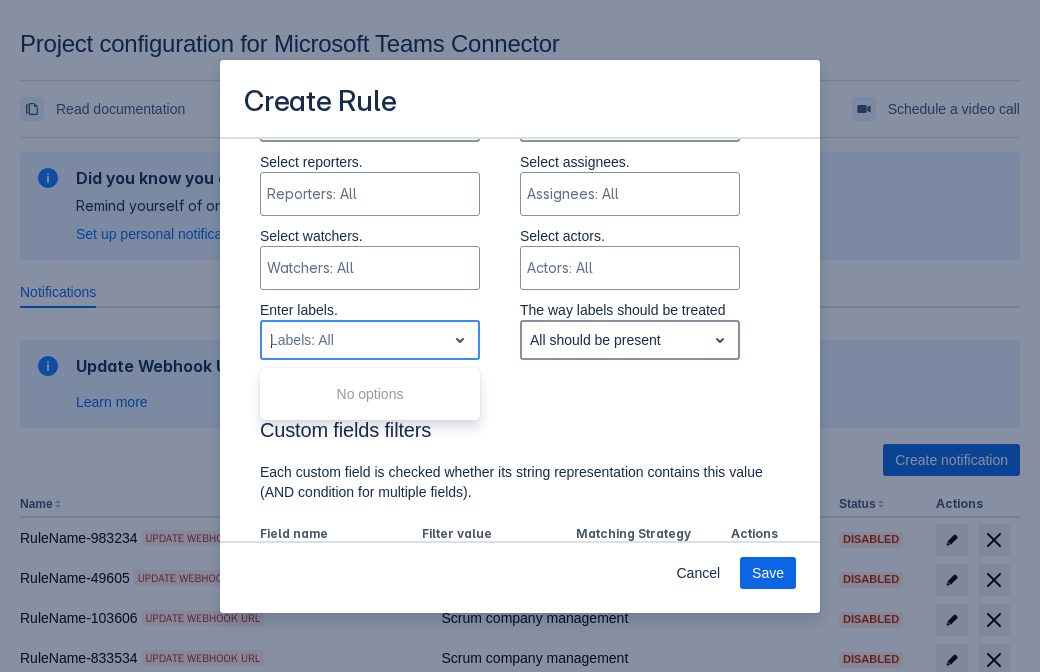type on "[NUMBER]_[TEXT]" 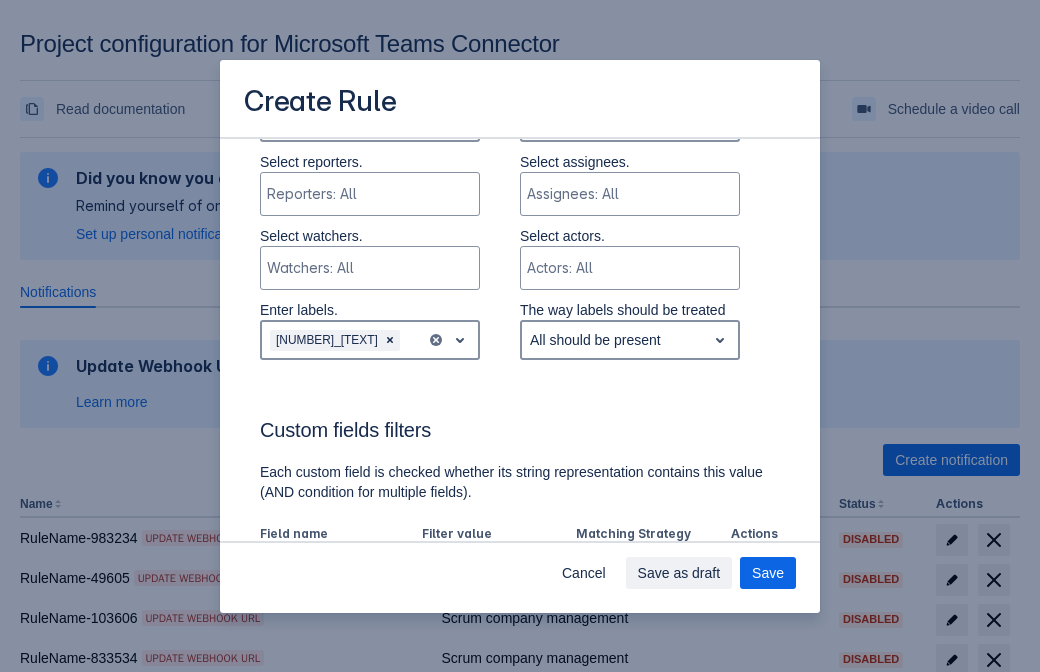 scroll, scrollTop: 1079, scrollLeft: 0, axis: vertical 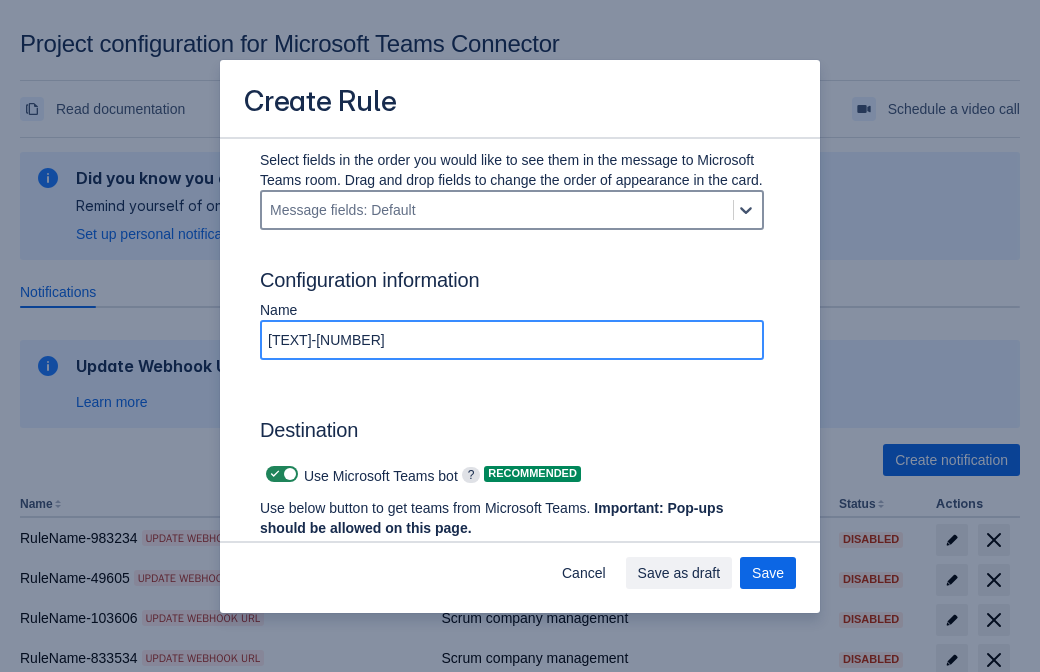 type on "RuleName-418726" 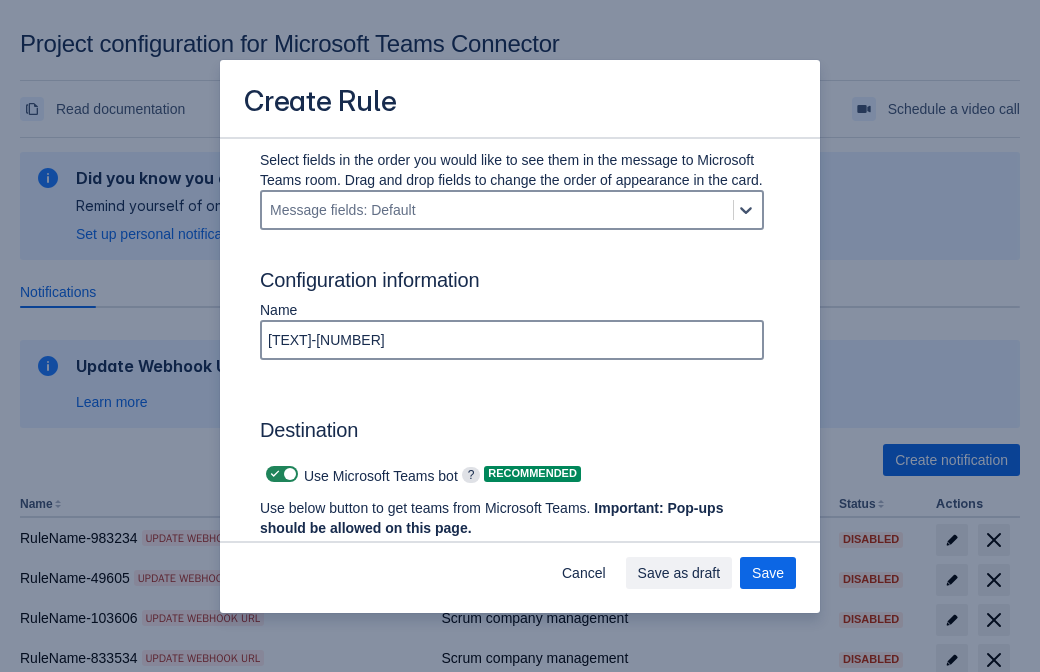 click at bounding box center (275, 474) 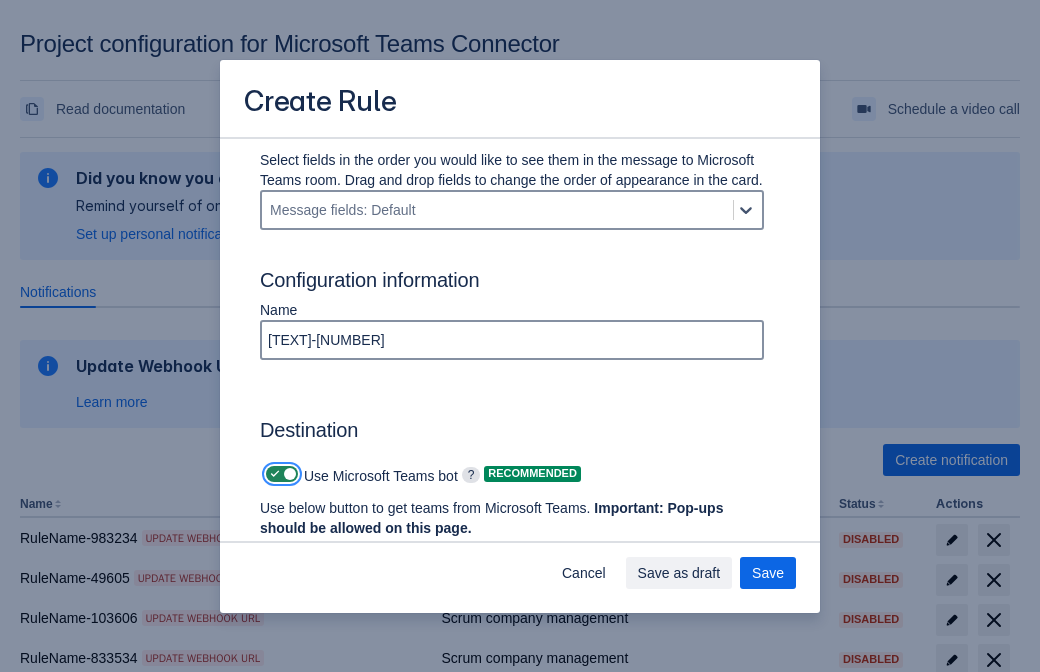 checkbox on "false" 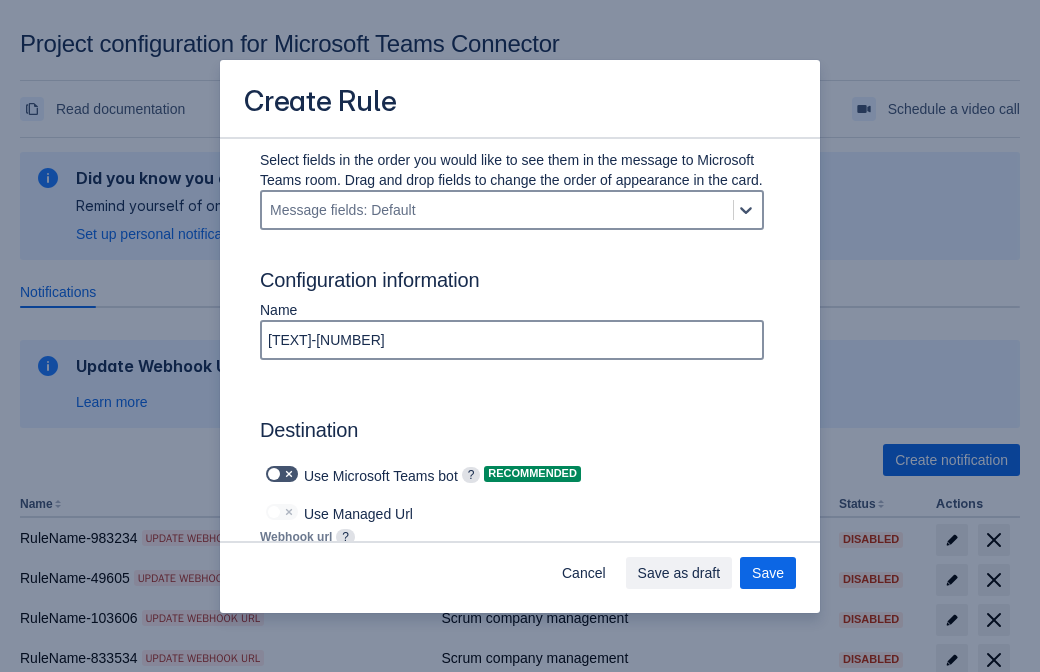 type on "https://prod-103.westeurope.logic.azure.com:443/workflows/562279af401f414e8dae6e8b71857168/triggers/manual/paths/invoke?api-version=2016-06-01&sp=%2Ftriggers%2Fmanual%2Frun&sv=1.0&sig=LWZGx-W07ogWQjWB5rIVE6YSsHexEaZFACJd40jBLAQ" 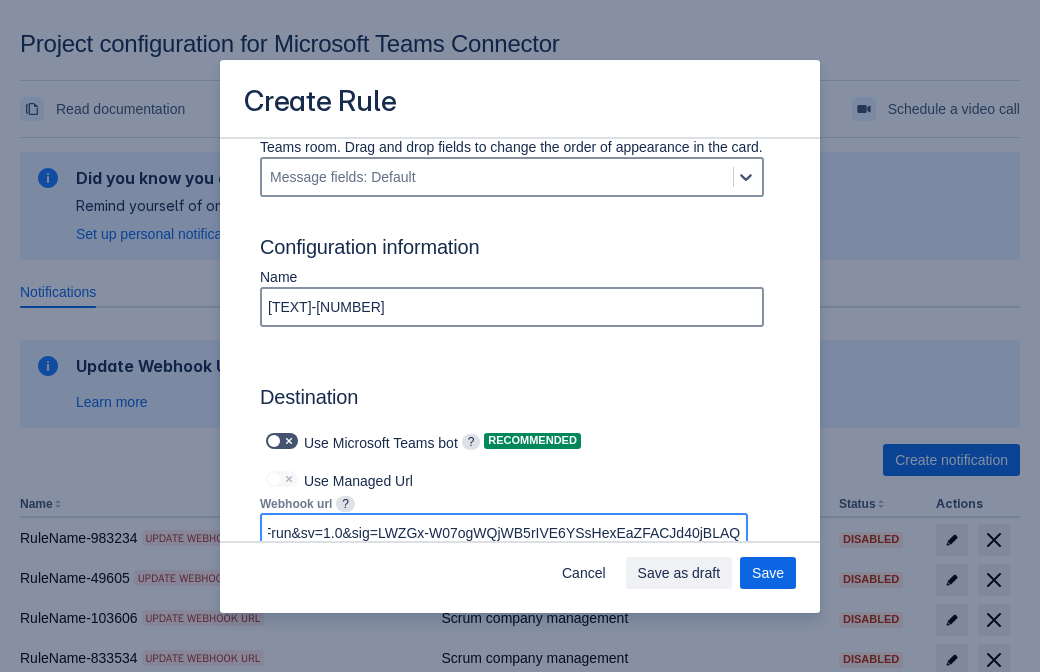 click on "Save as draft" at bounding box center (679, 573) 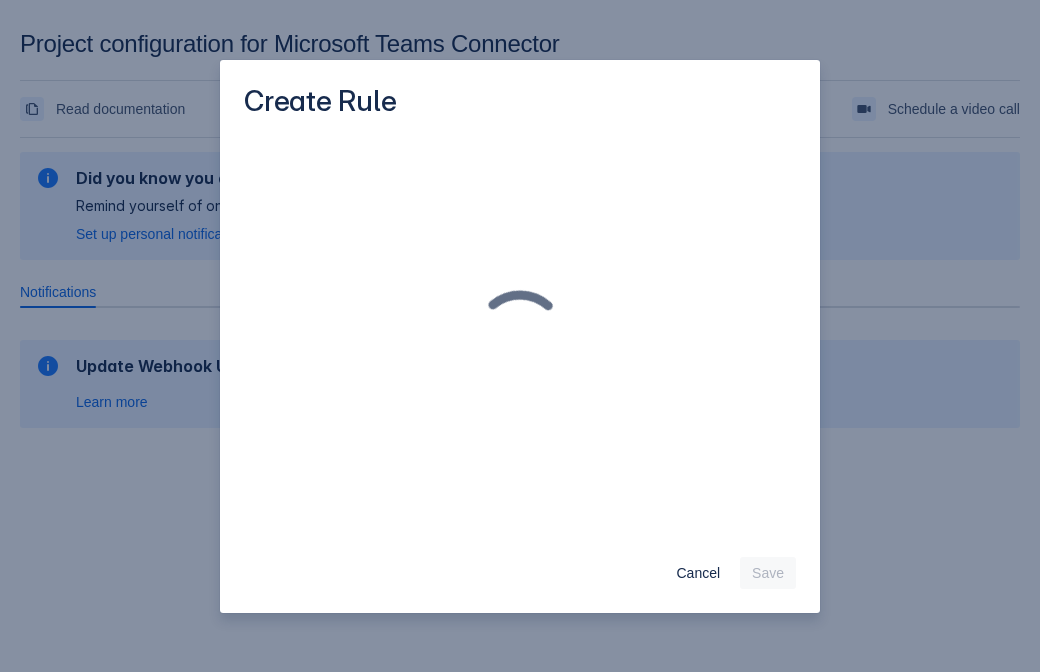 scroll, scrollTop: 0, scrollLeft: 0, axis: both 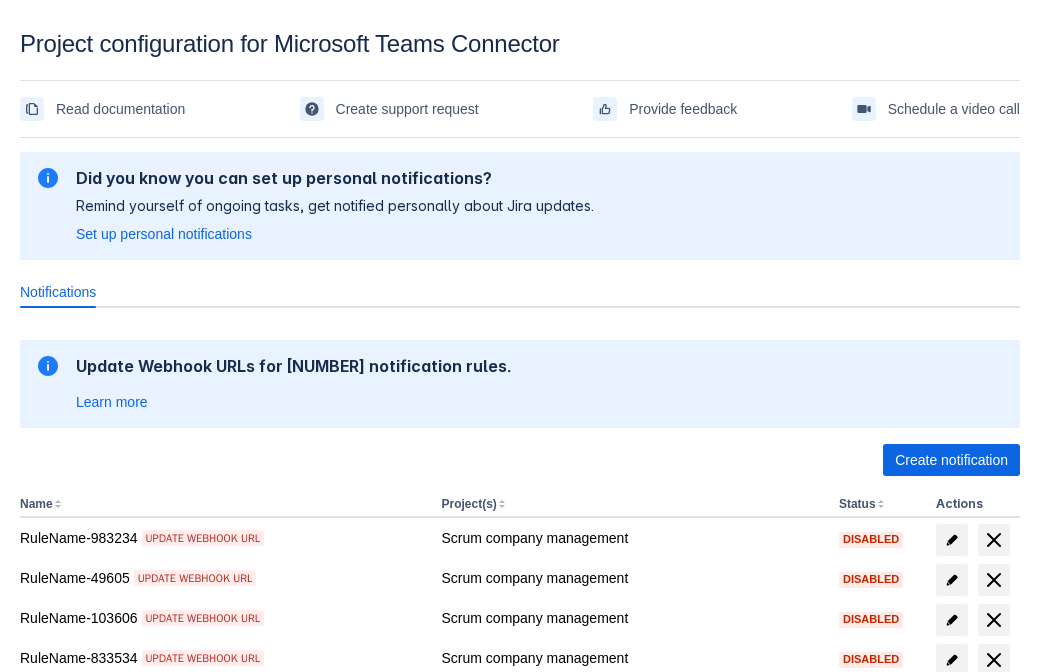 click on "Load more" at bounding box center (65, 976) 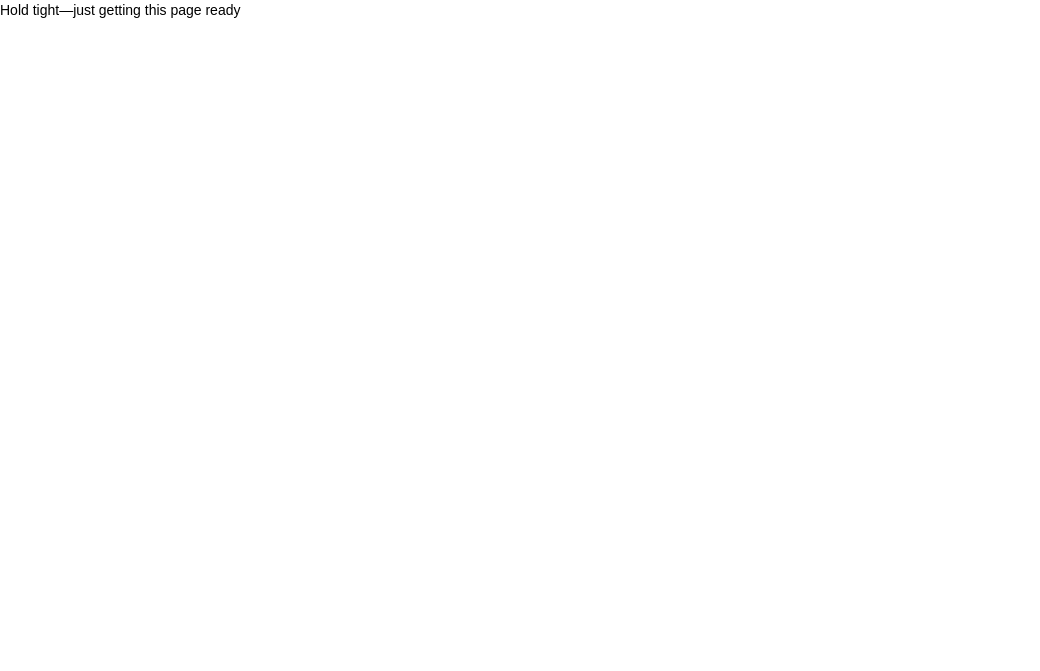 scroll, scrollTop: 0, scrollLeft: 0, axis: both 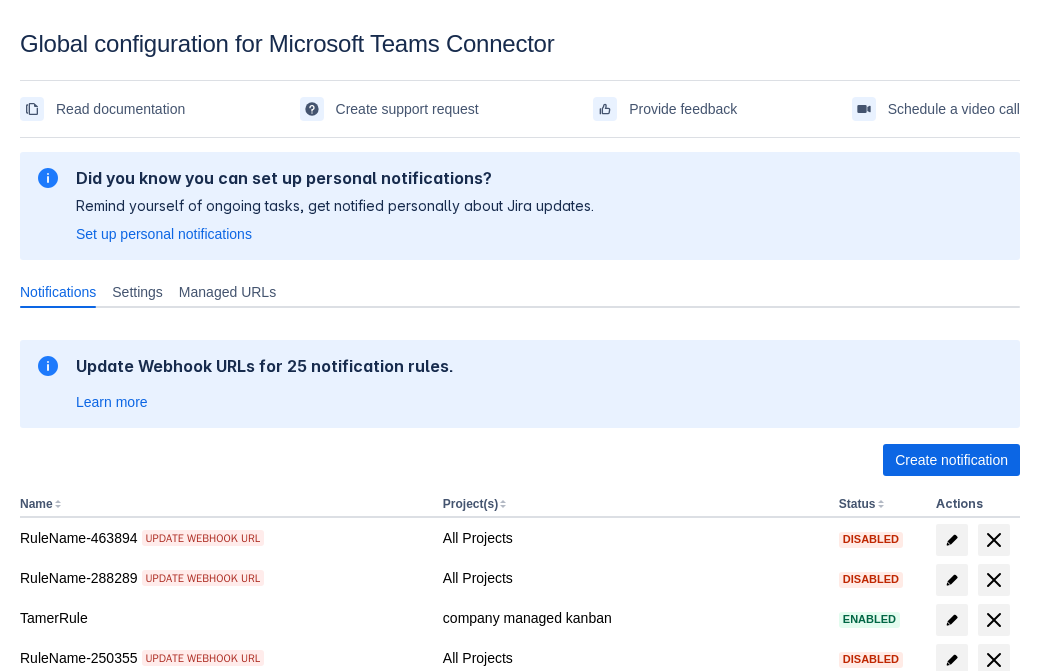 click on "Load more" at bounding box center (65, 976) 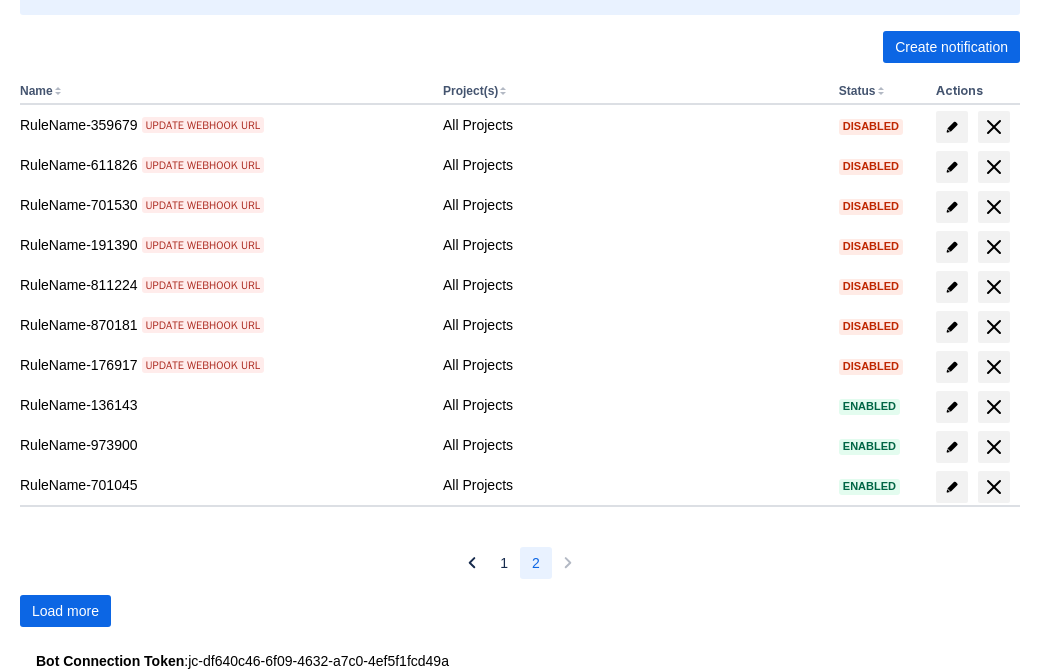 click on "Load more" at bounding box center (65, 611) 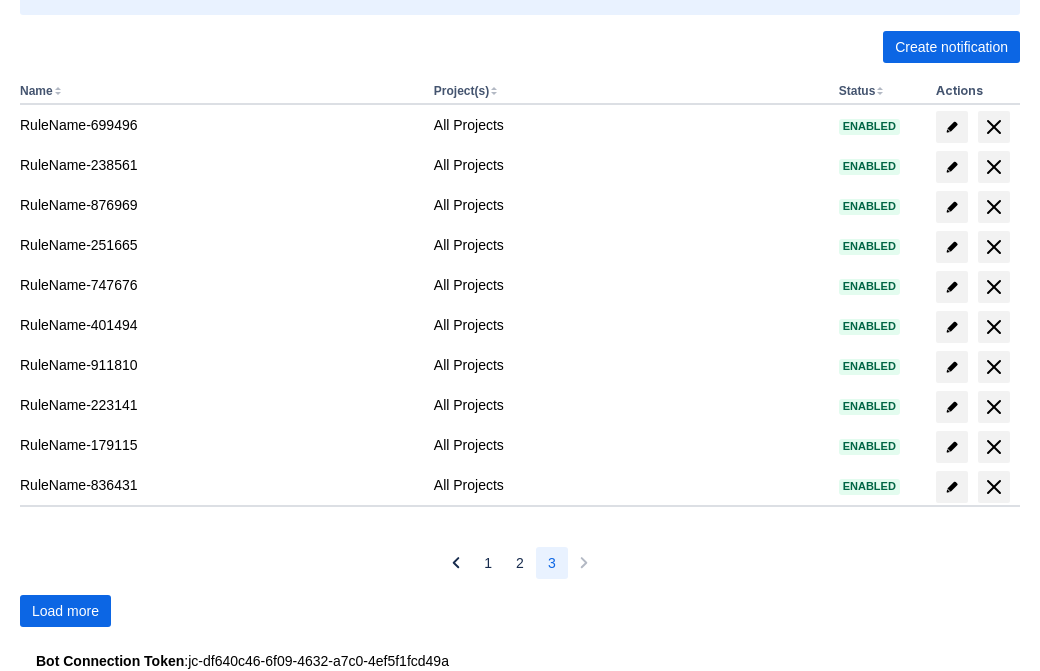 click on "Load more" at bounding box center [65, 611] 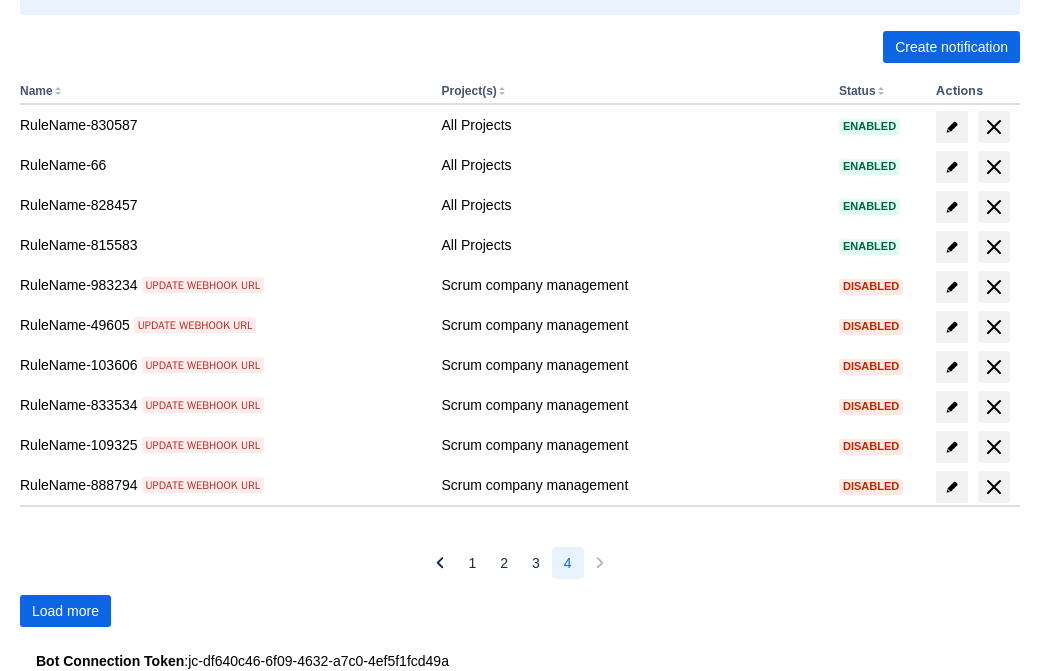 click on "Load more" at bounding box center (65, 611) 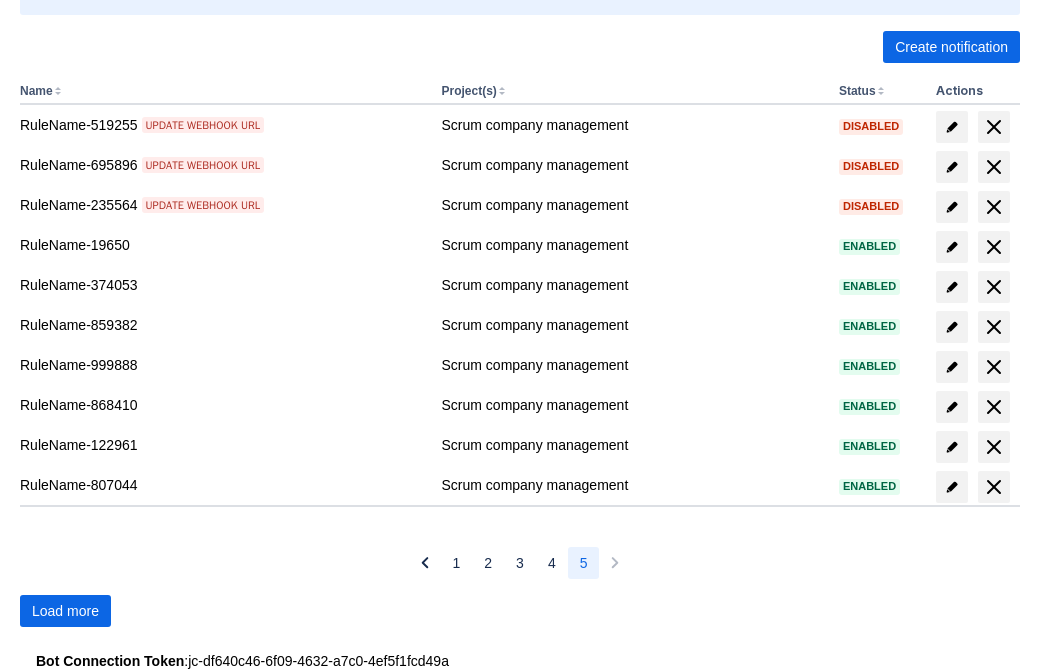 click on "Load more" at bounding box center [65, 611] 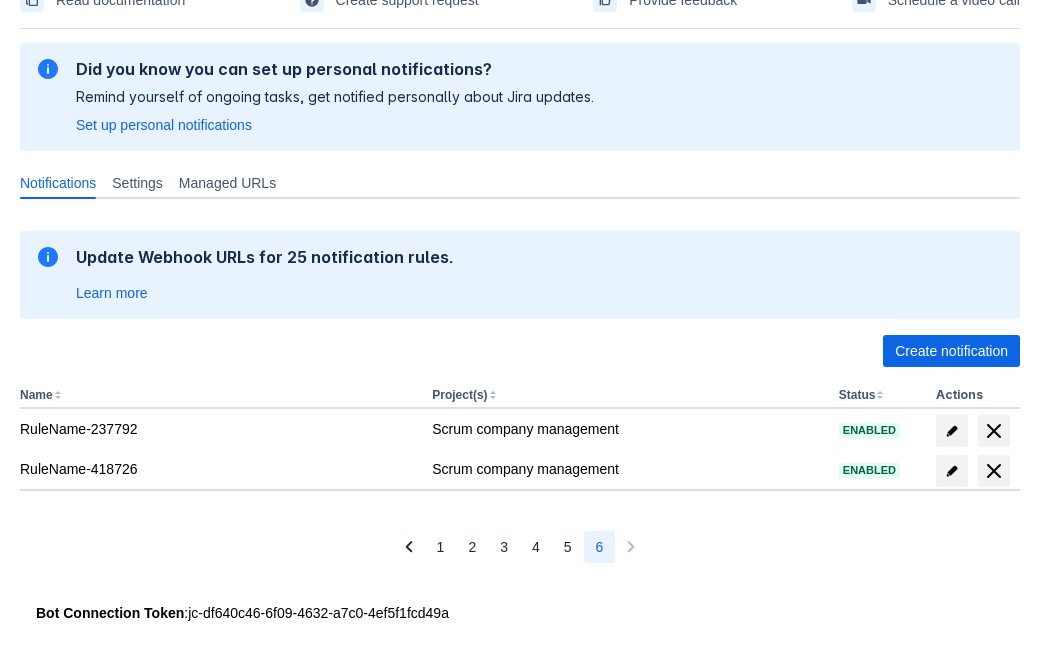 click at bounding box center (994, 471) 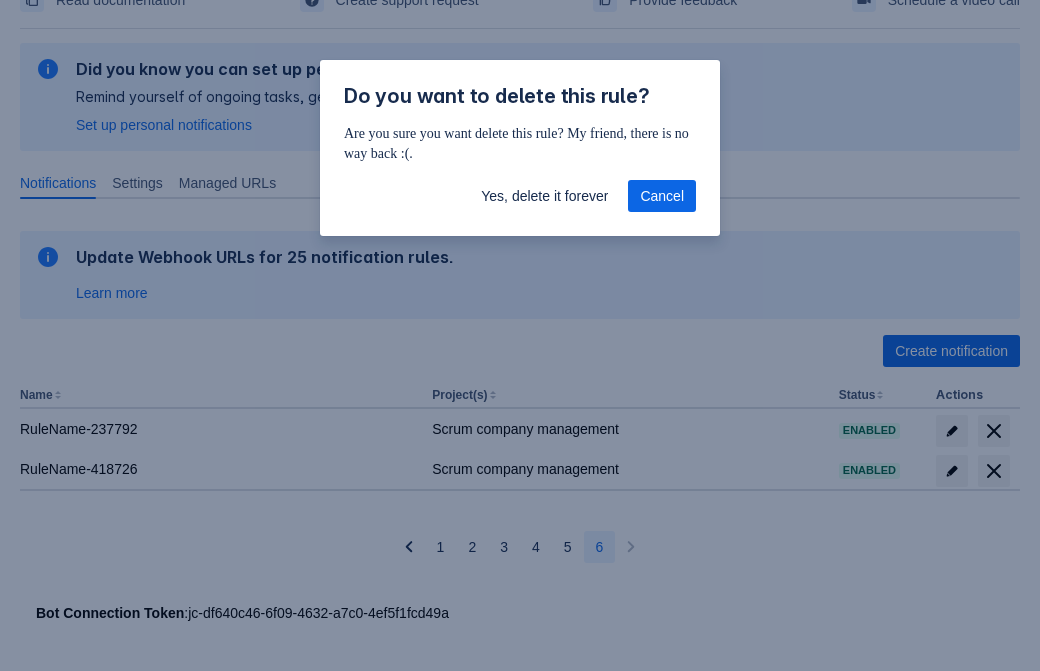 click on "Yes, delete it forever" at bounding box center (544, 196) 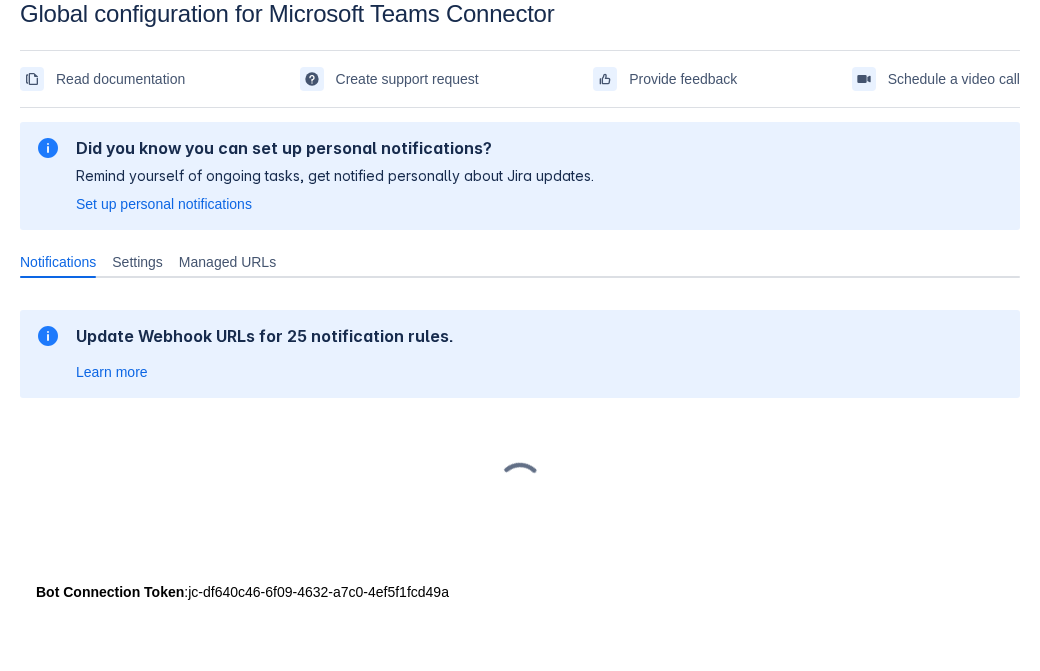 scroll, scrollTop: 30, scrollLeft: 0, axis: vertical 